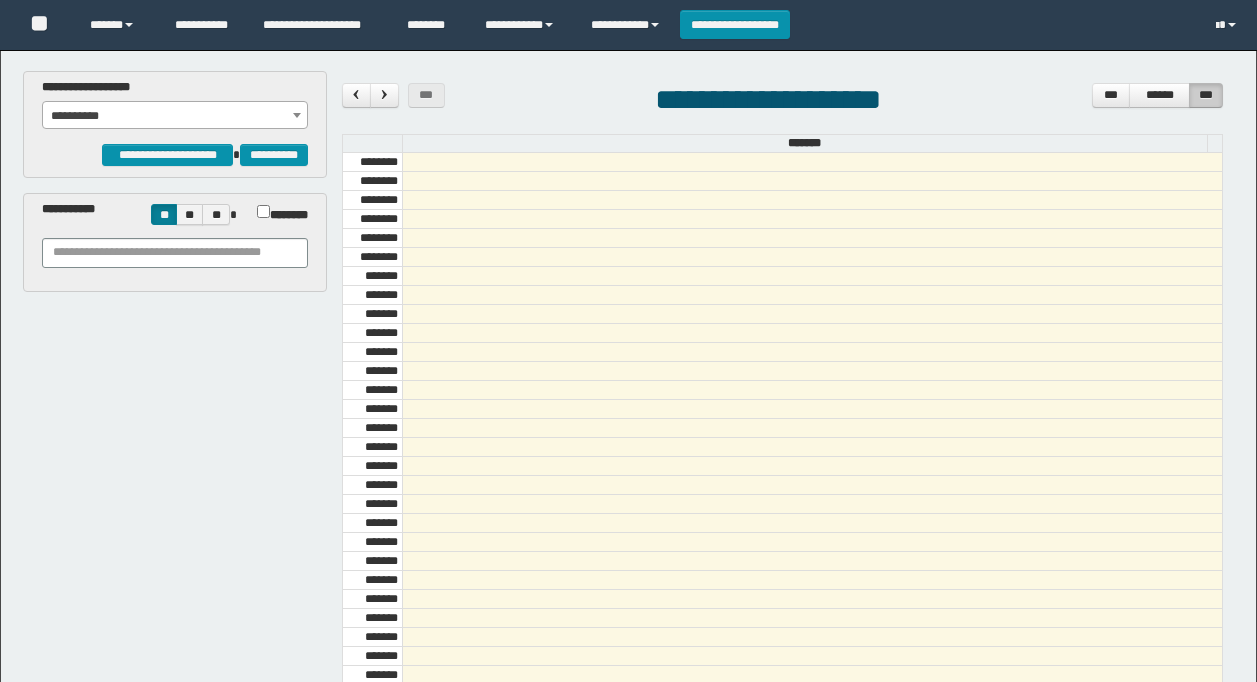 scroll, scrollTop: 0, scrollLeft: 0, axis: both 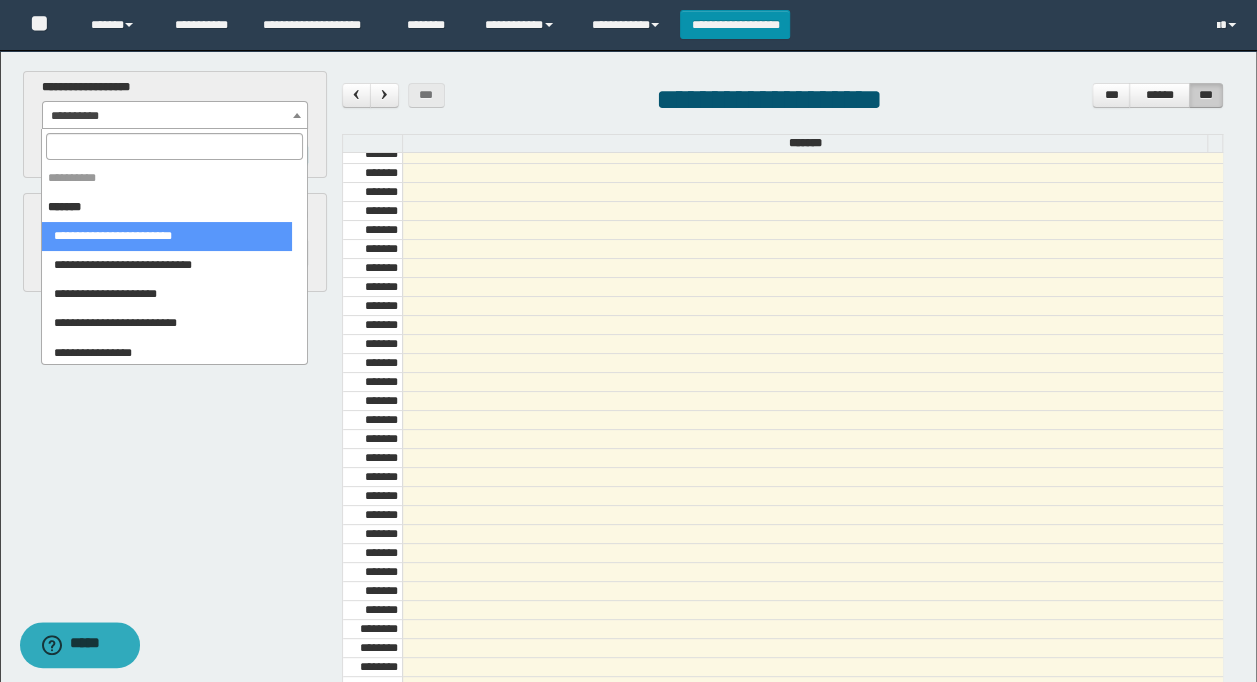 click at bounding box center (297, 115) 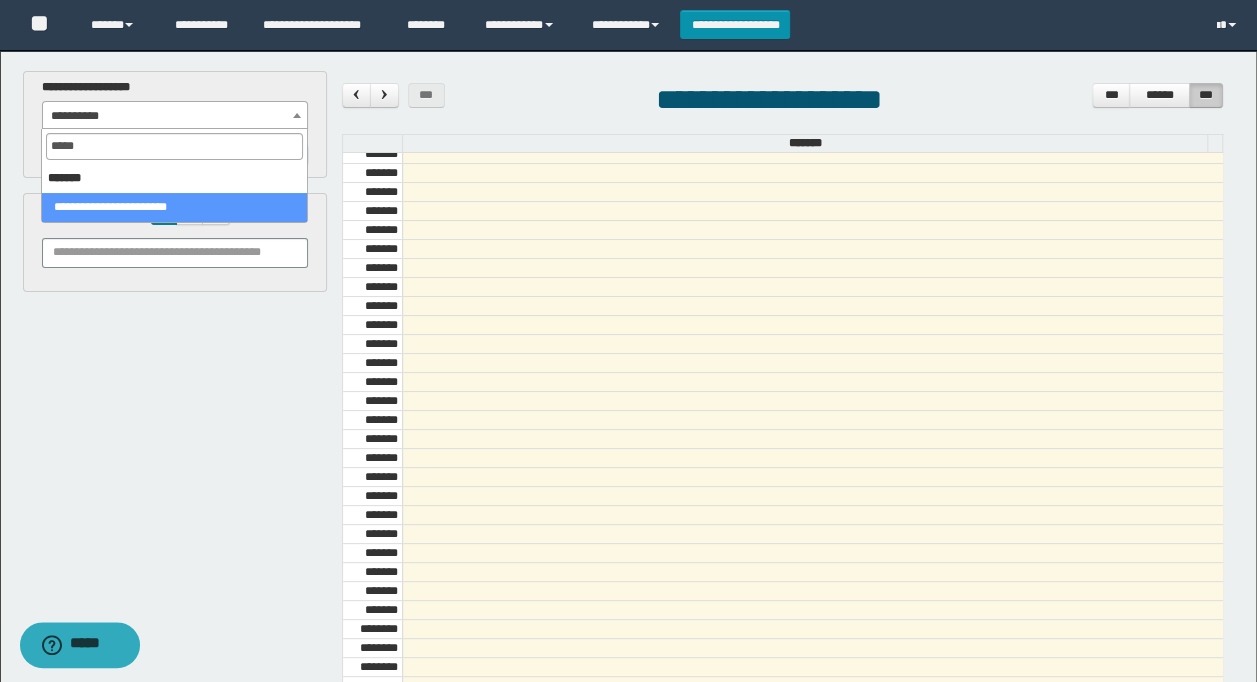 type on "*****" 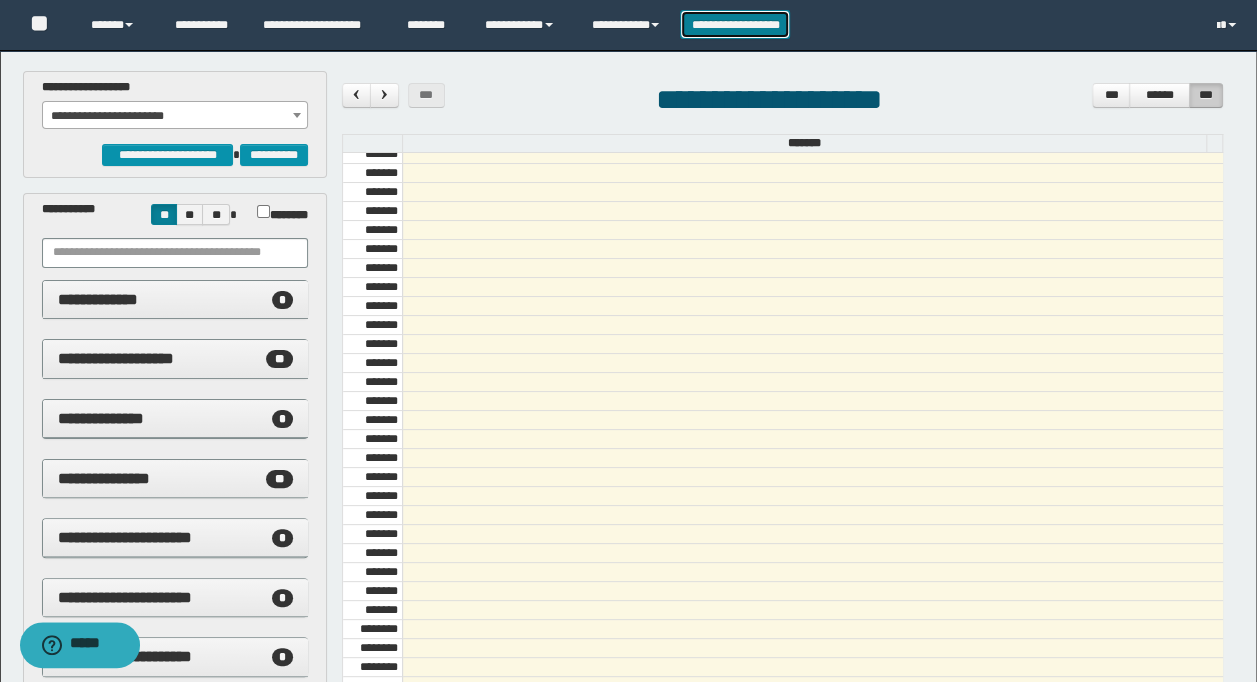 click on "**********" at bounding box center [735, 24] 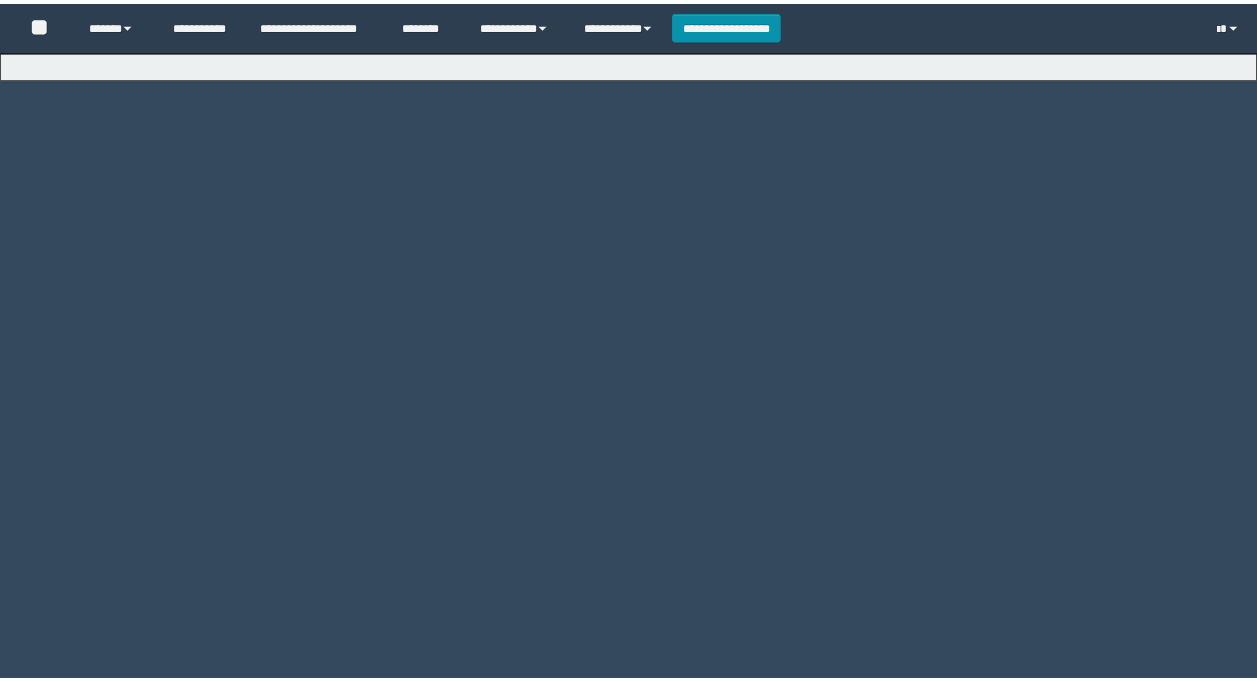 scroll, scrollTop: 0, scrollLeft: 0, axis: both 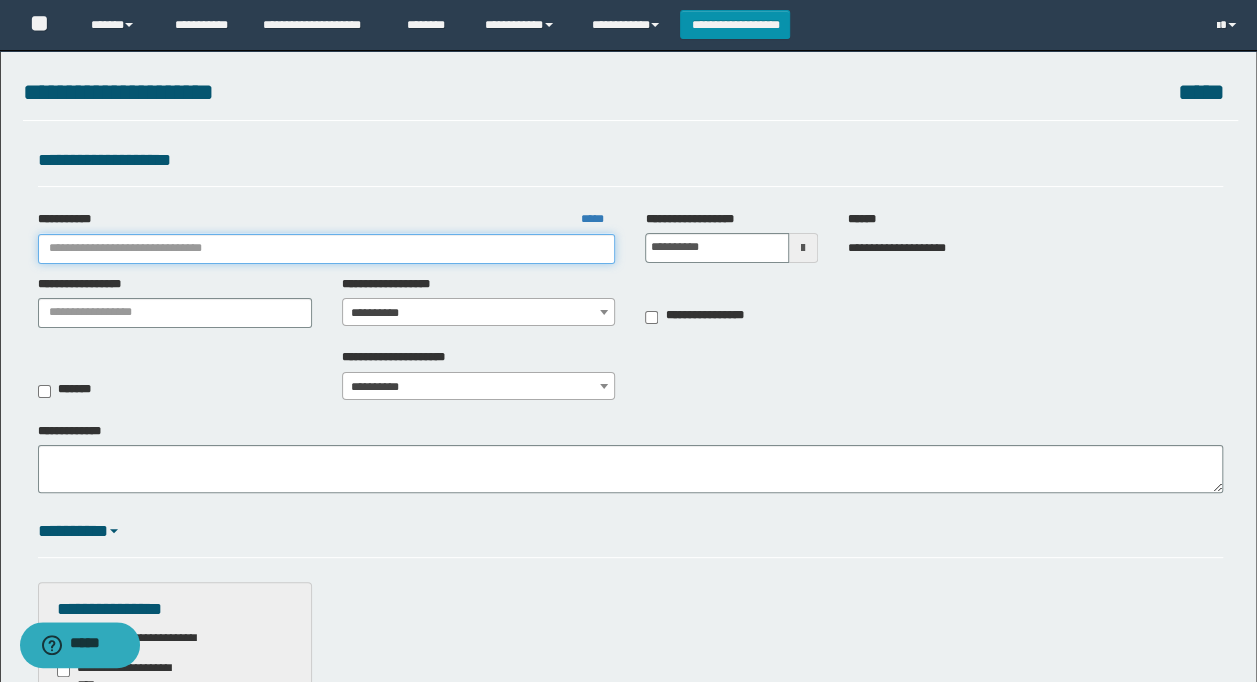 click on "**********" at bounding box center [327, 249] 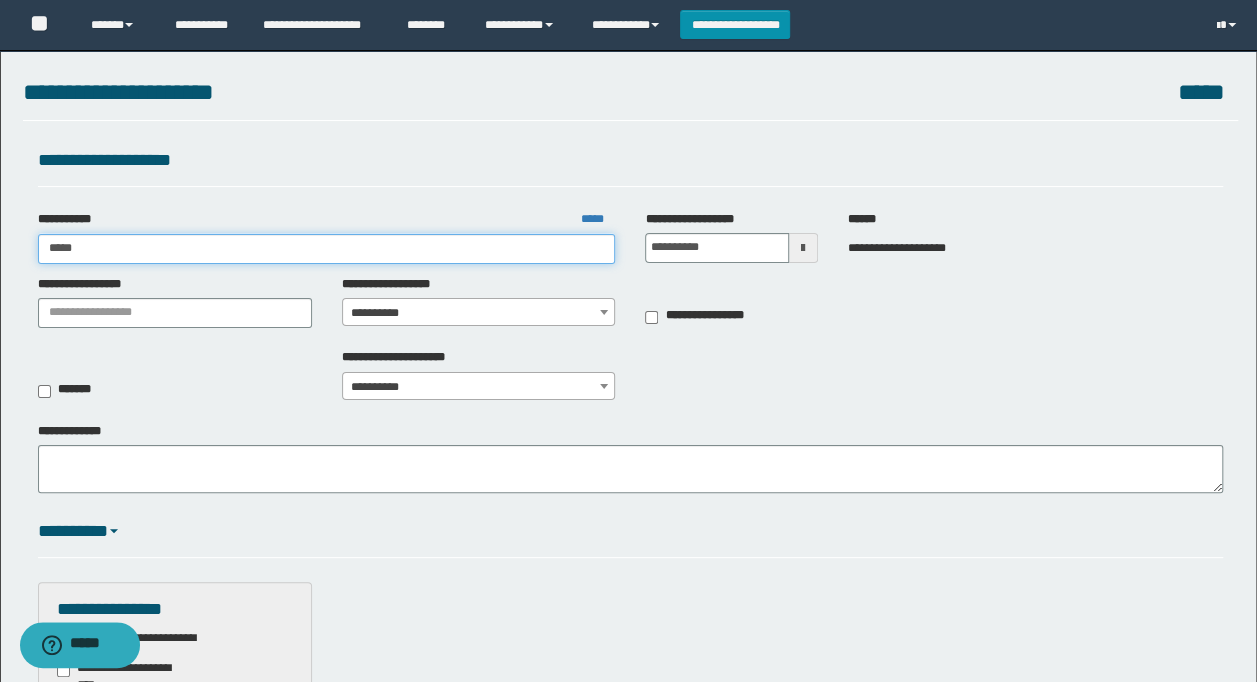 type on "****" 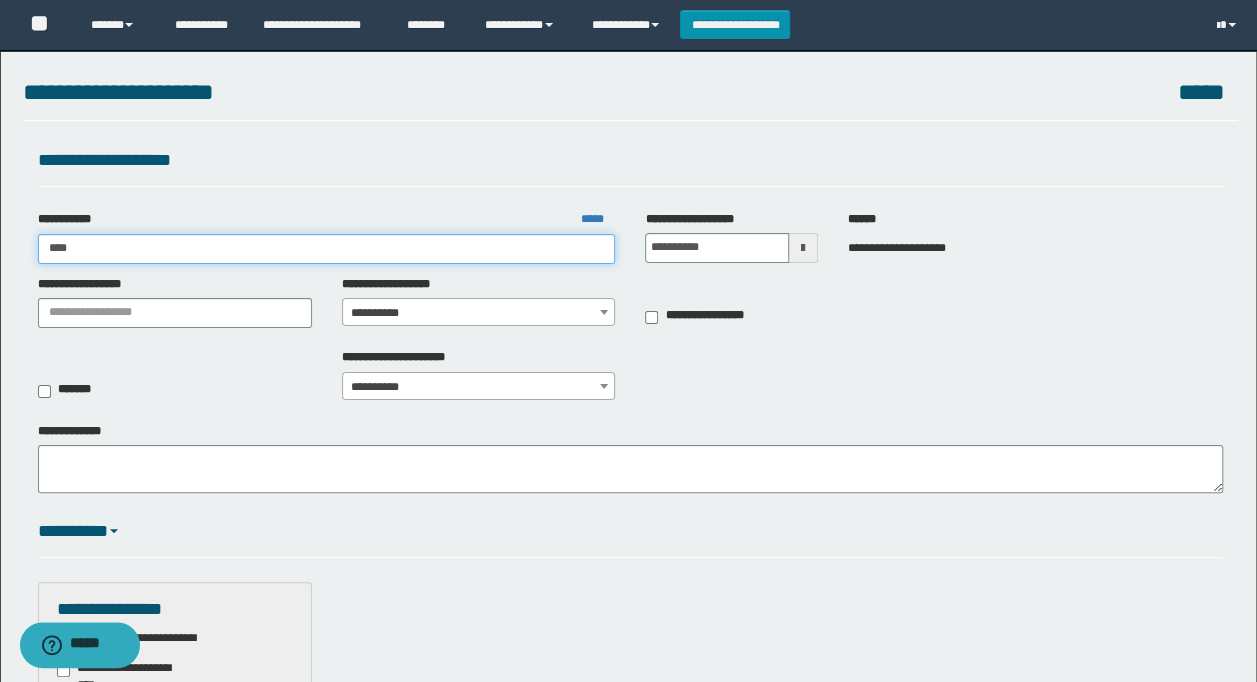 type on "****" 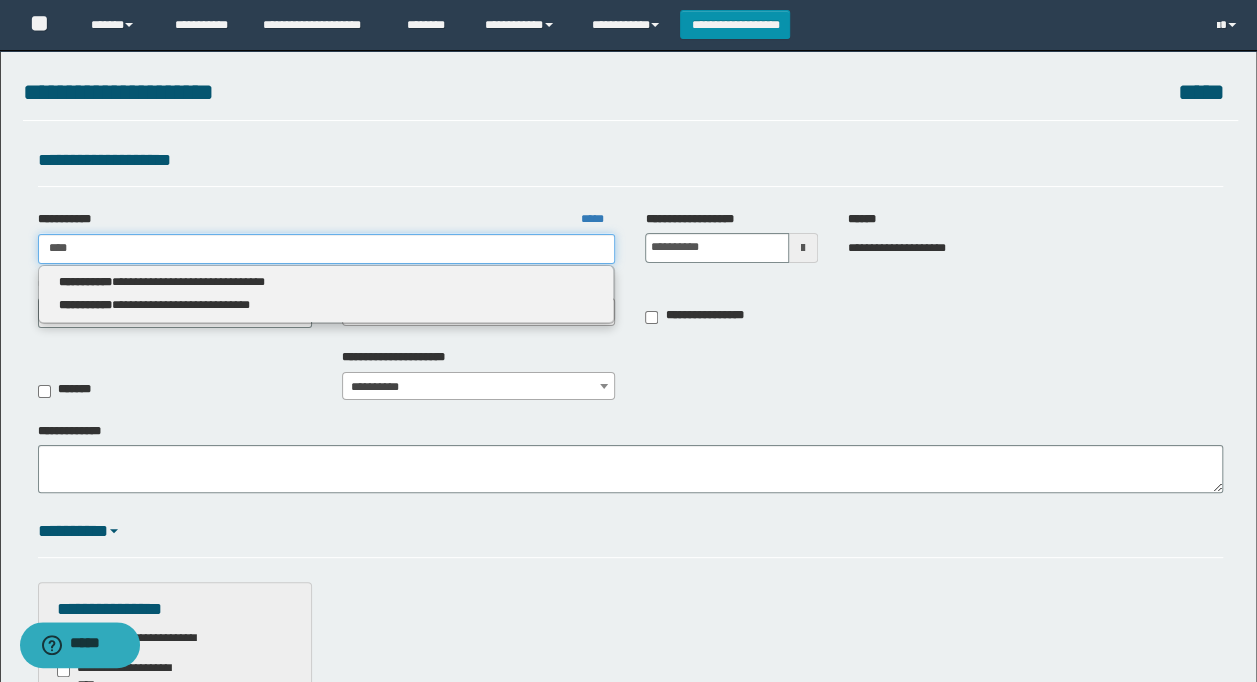 type 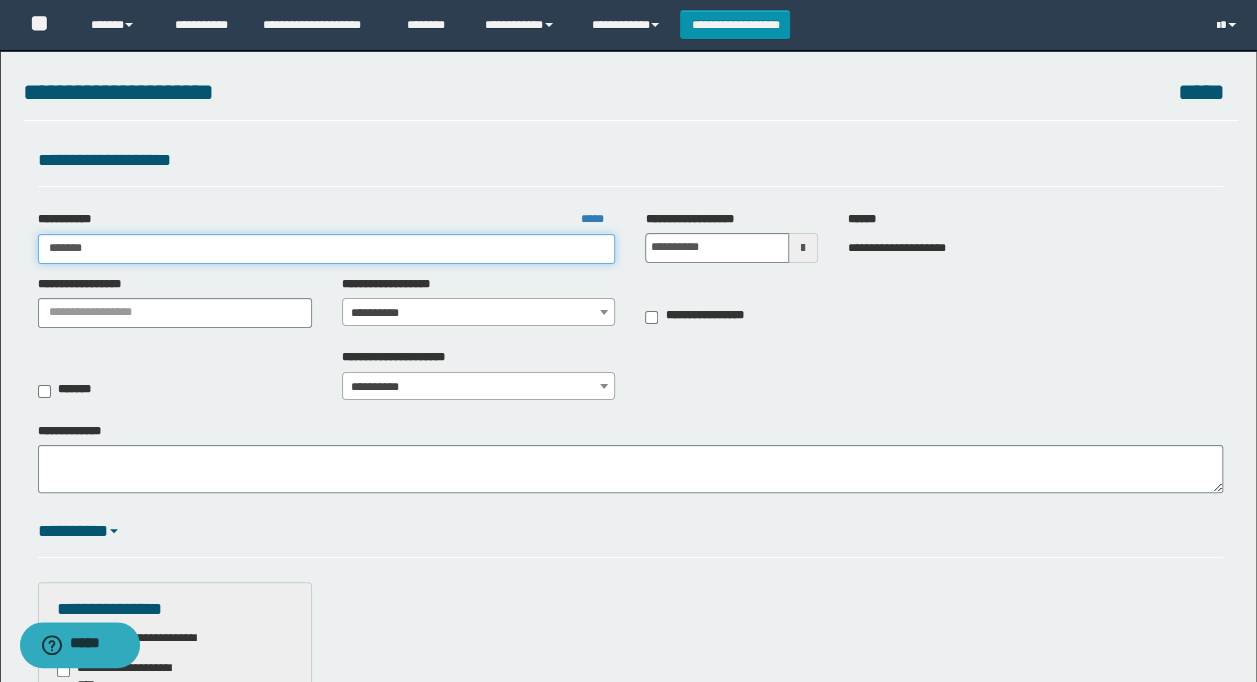 type on "*******" 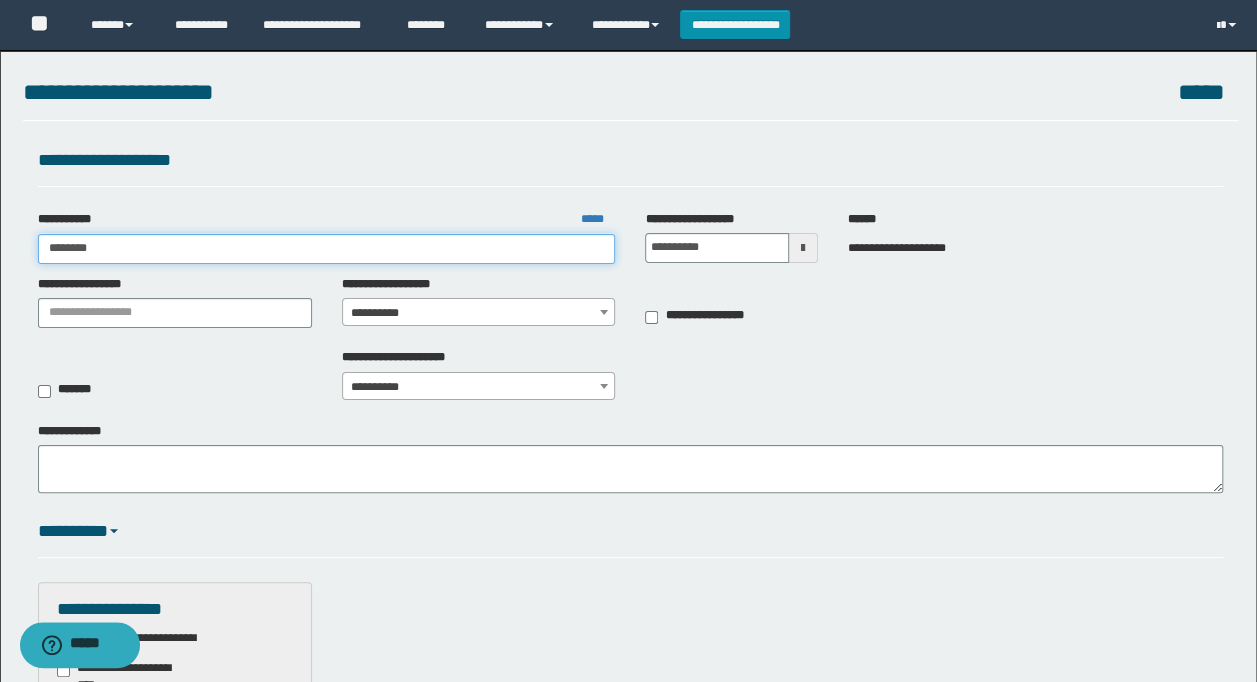 type on "*******" 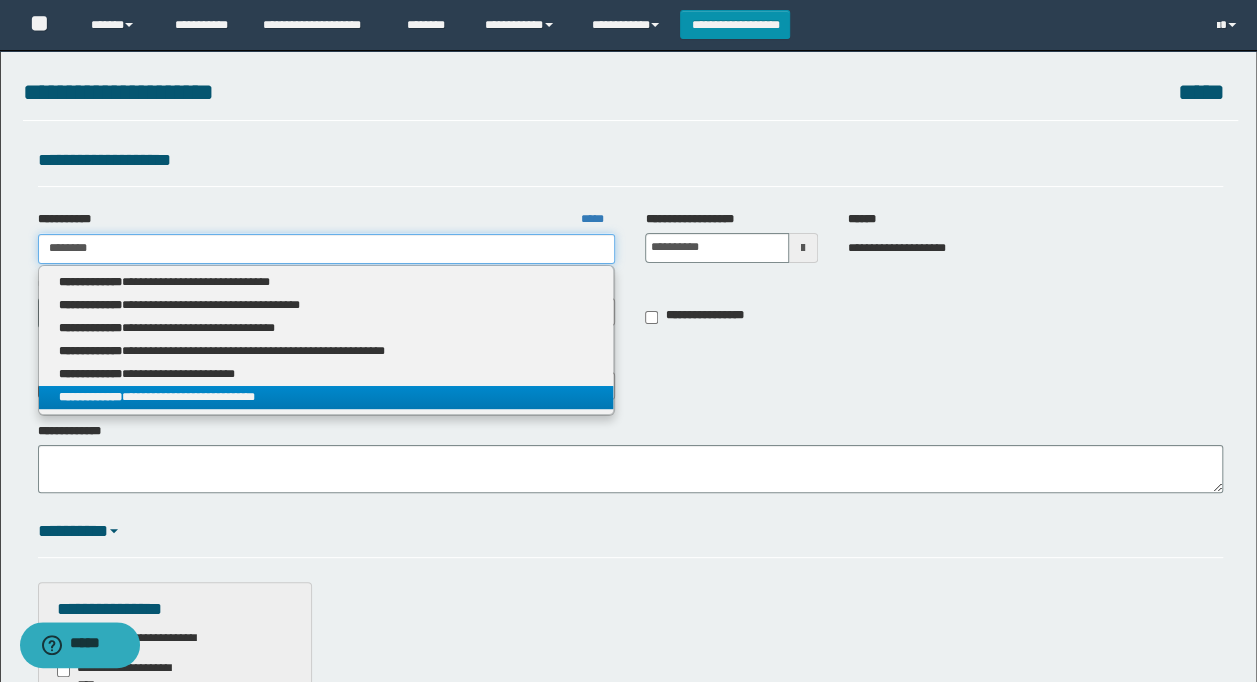 type on "*******" 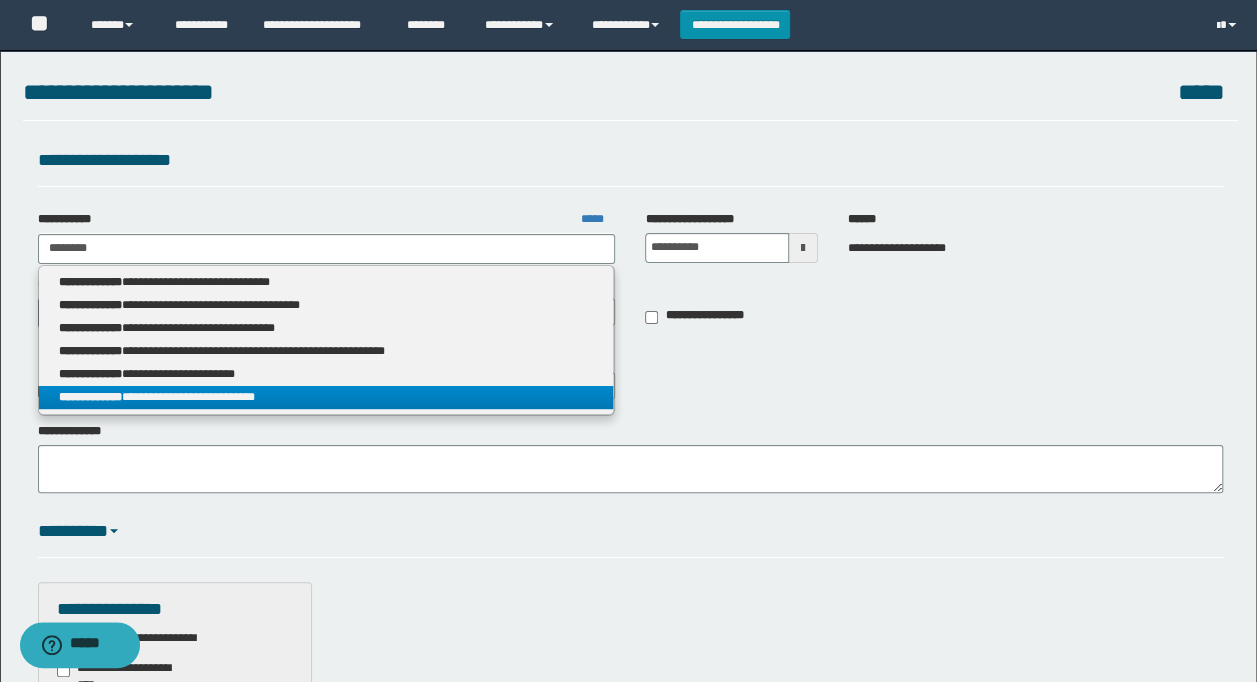 click on "**********" at bounding box center (326, 397) 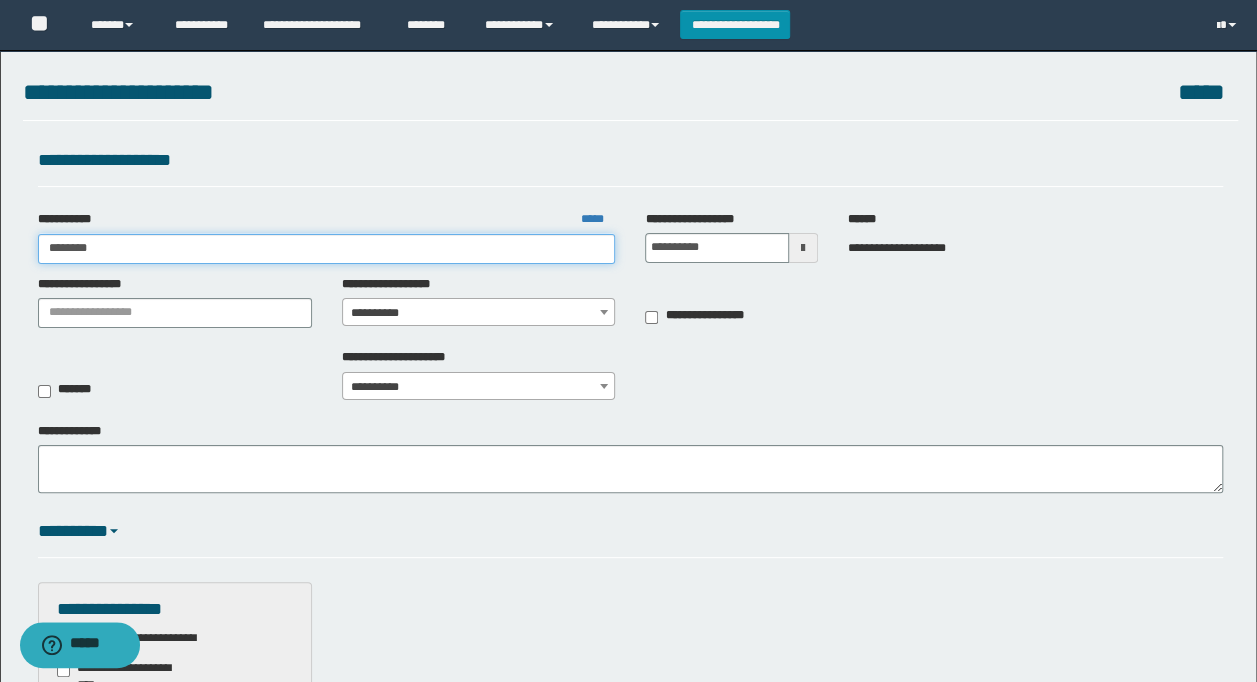 type 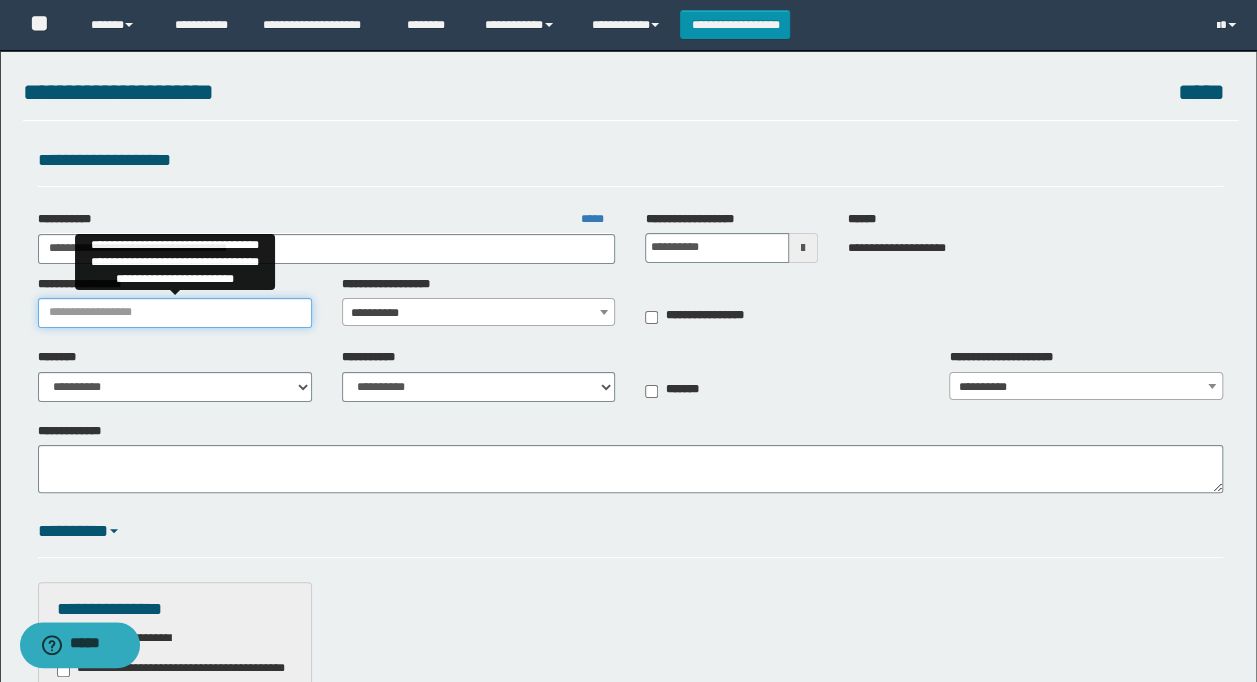 click on "**********" at bounding box center (175, 313) 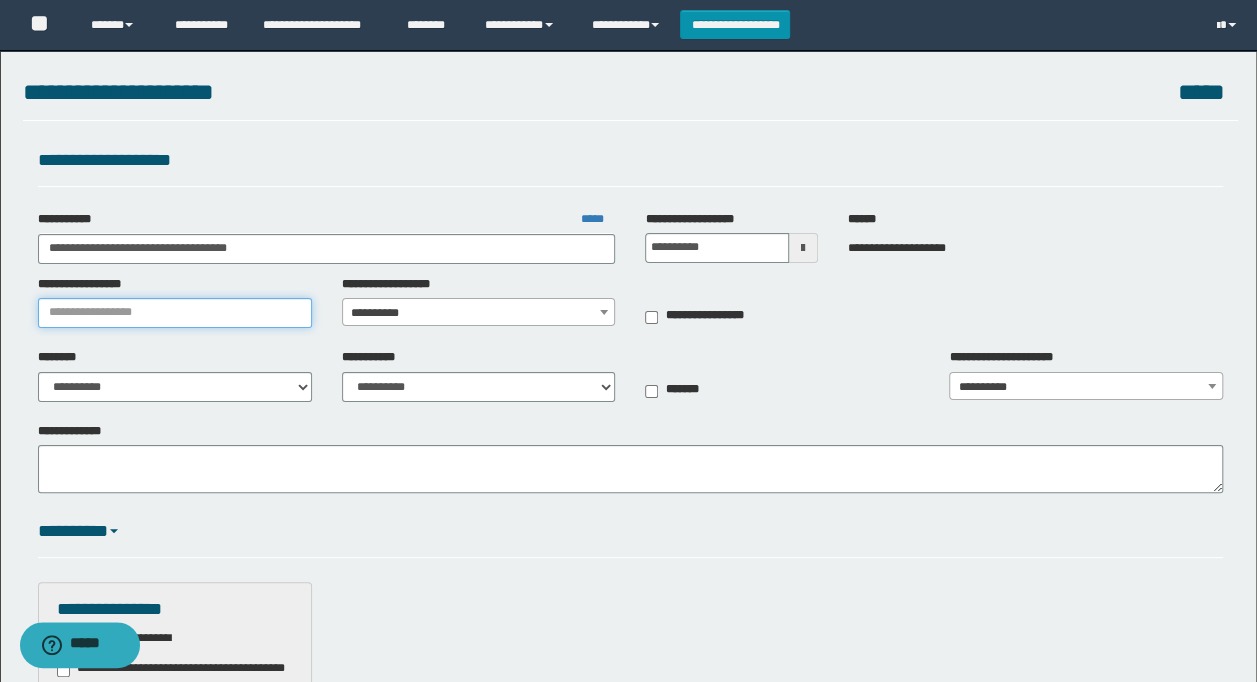 type on "******" 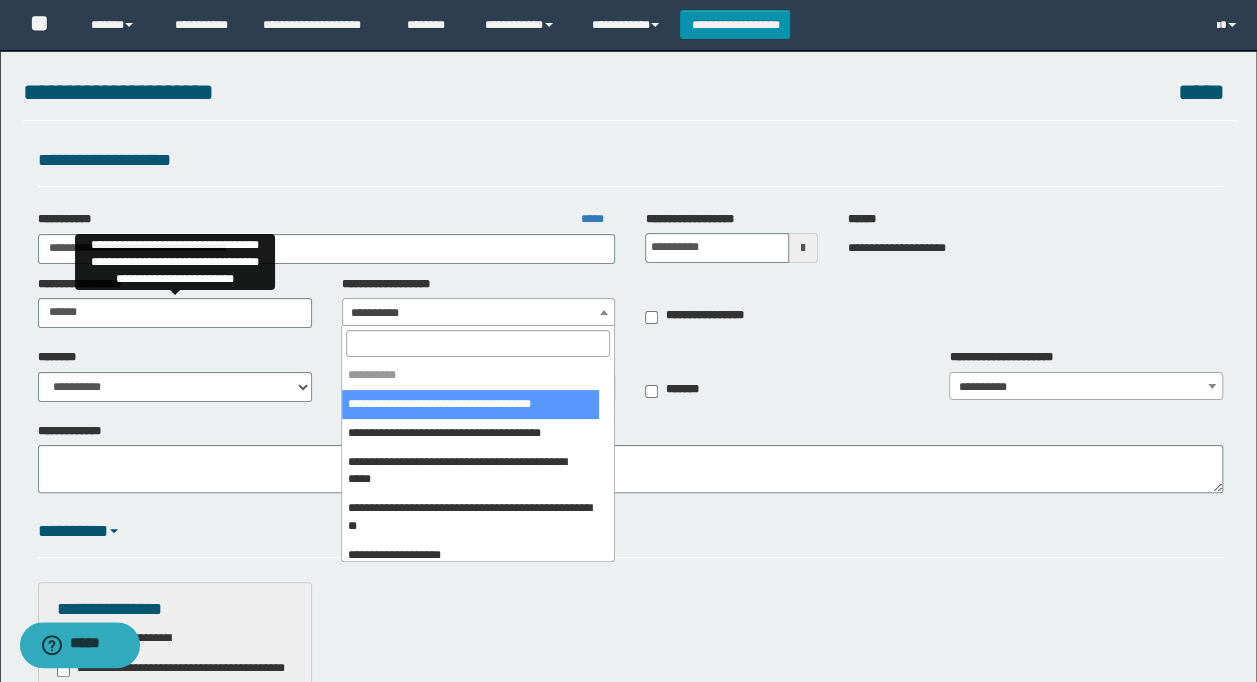 click on "**********" at bounding box center [479, 313] 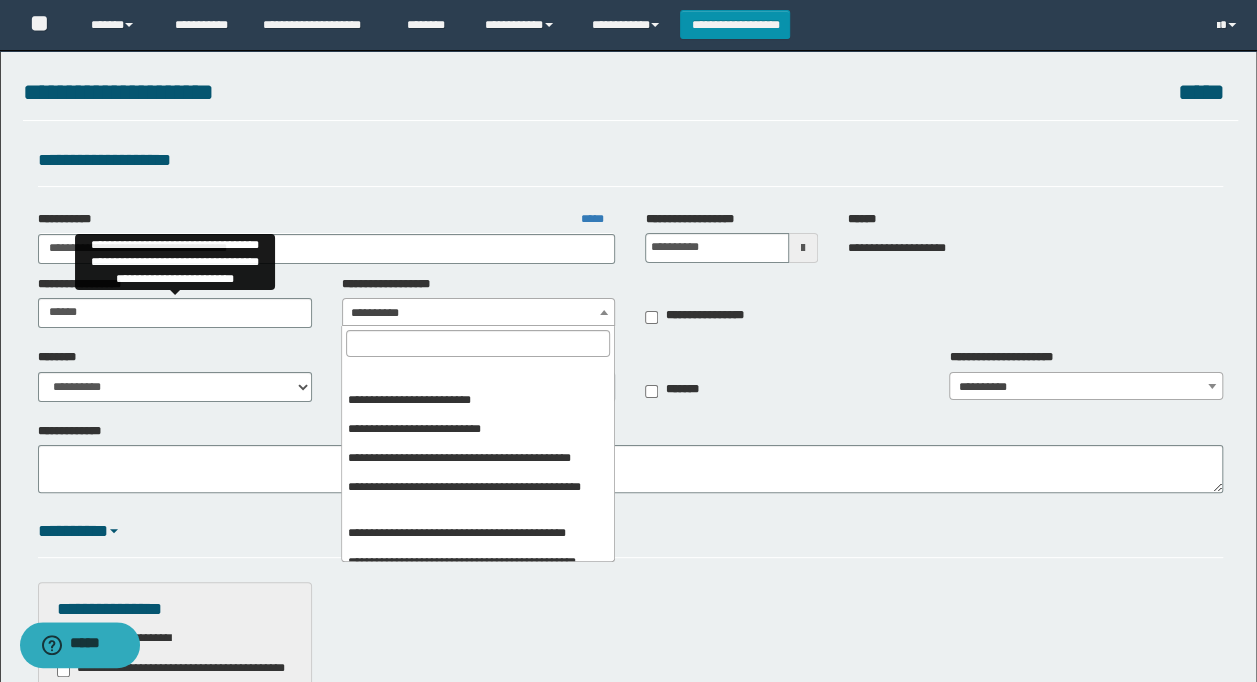 scroll, scrollTop: 1032, scrollLeft: 0, axis: vertical 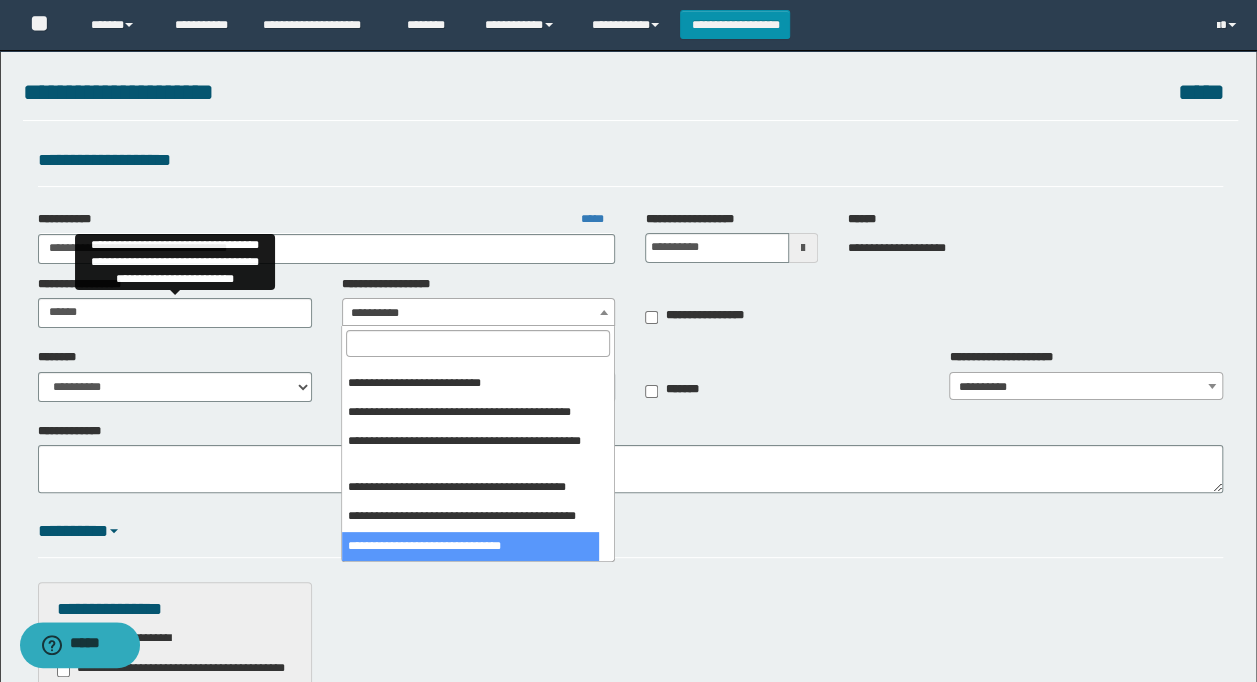 select on "***" 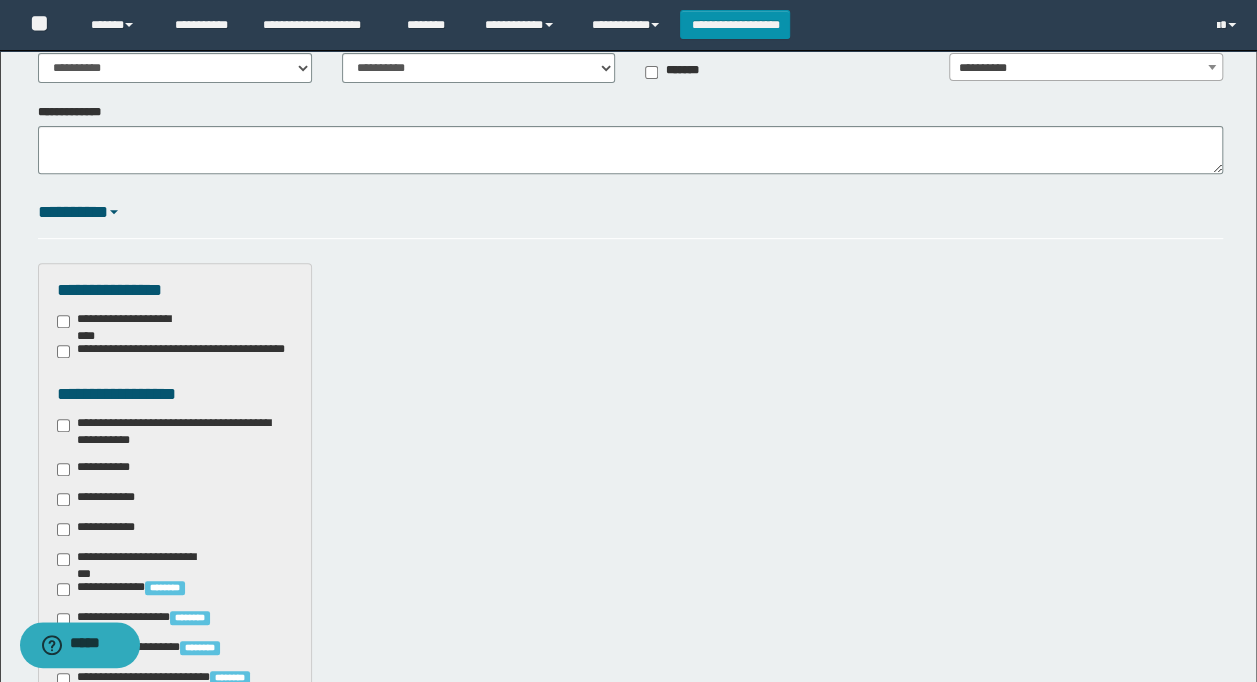 scroll, scrollTop: 415, scrollLeft: 0, axis: vertical 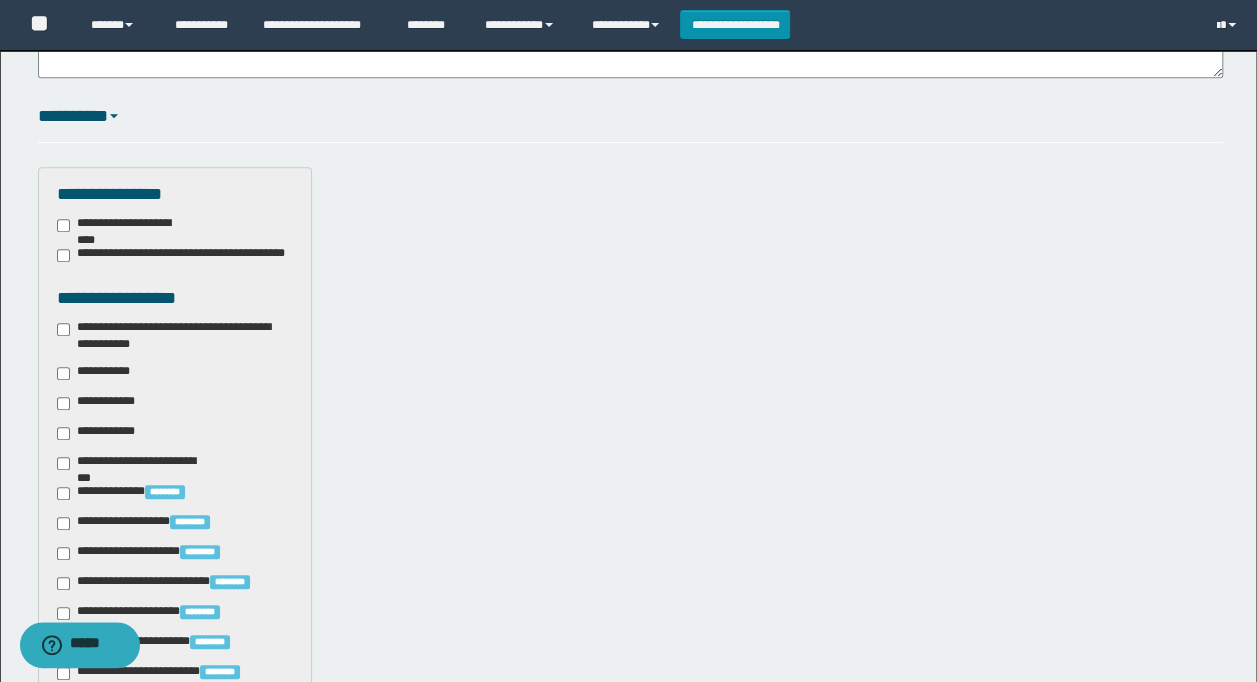 click on "**********" at bounding box center (175, 336) 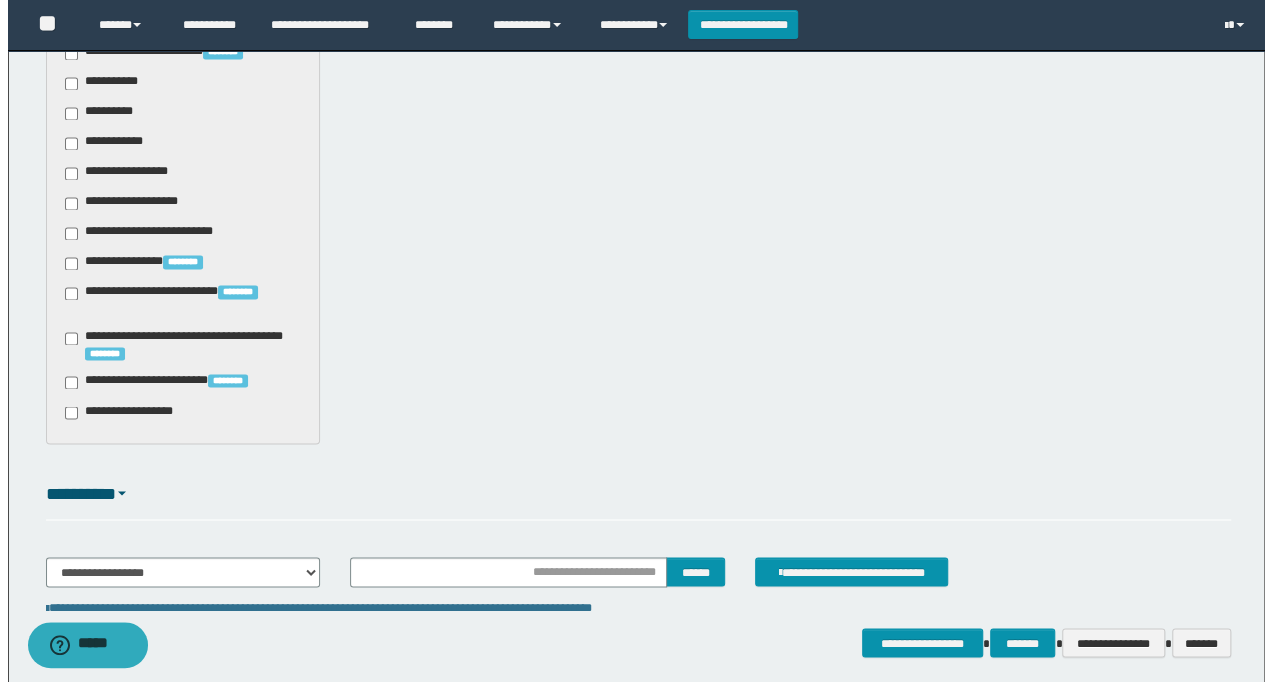 scroll, scrollTop: 1562, scrollLeft: 0, axis: vertical 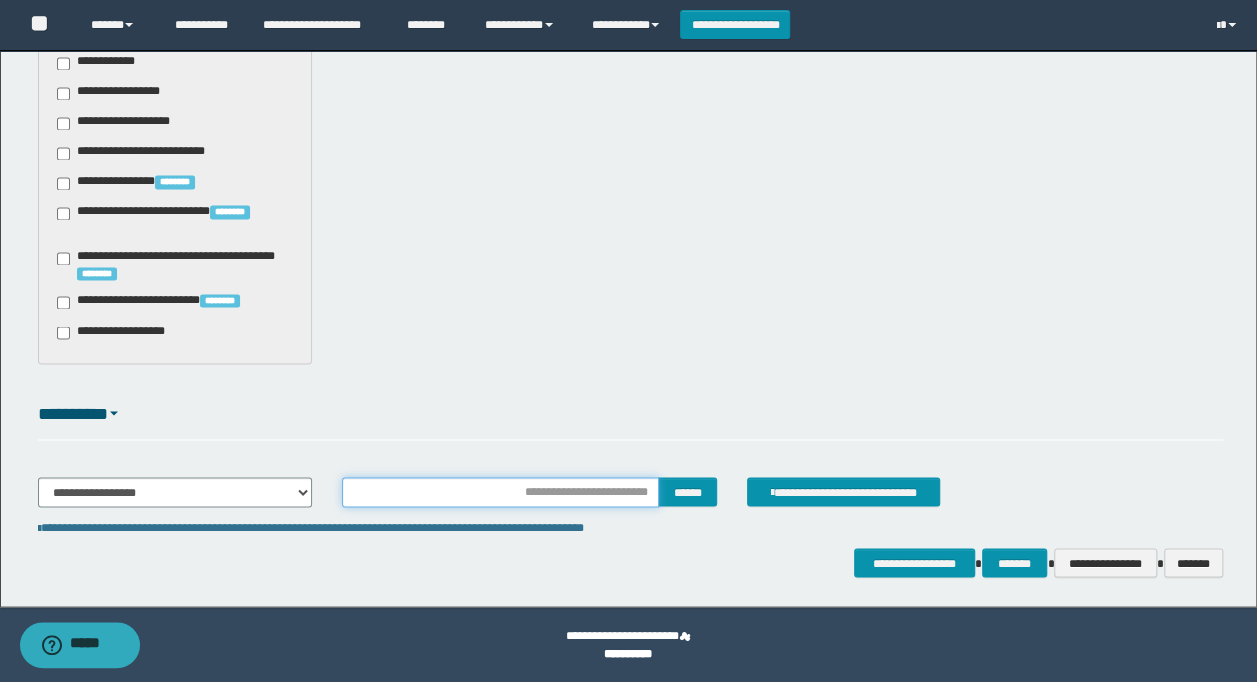 click at bounding box center (501, 492) 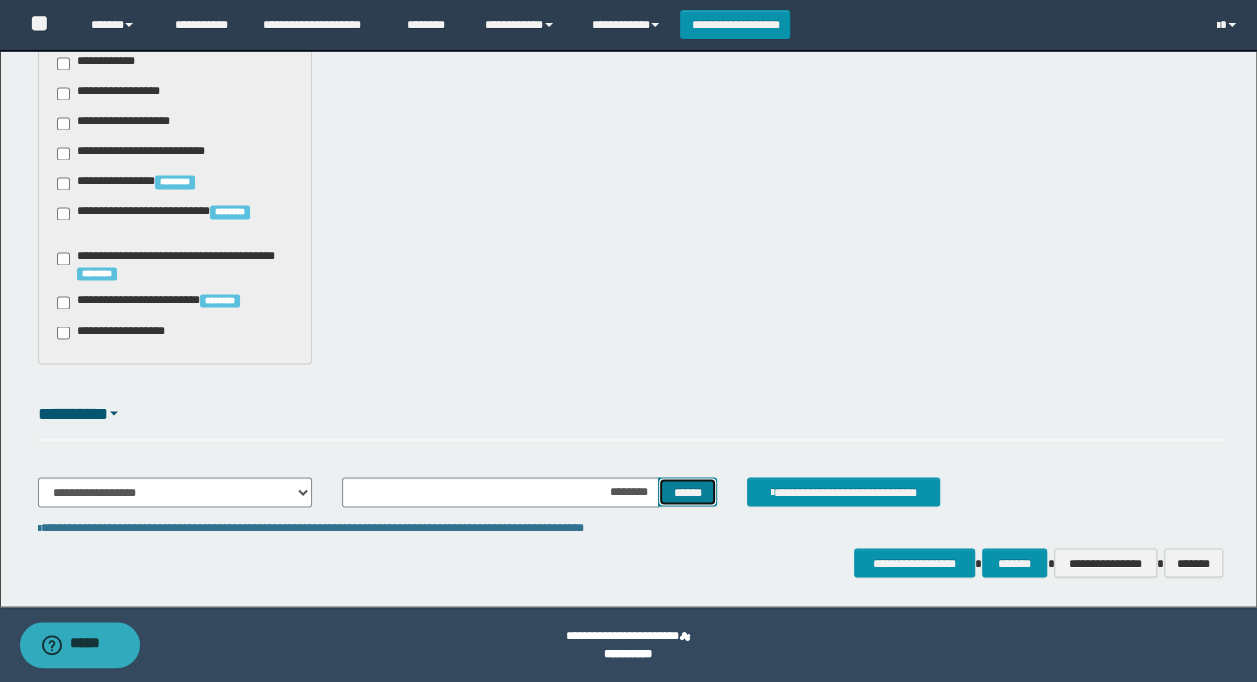 click on "******" at bounding box center [687, 491] 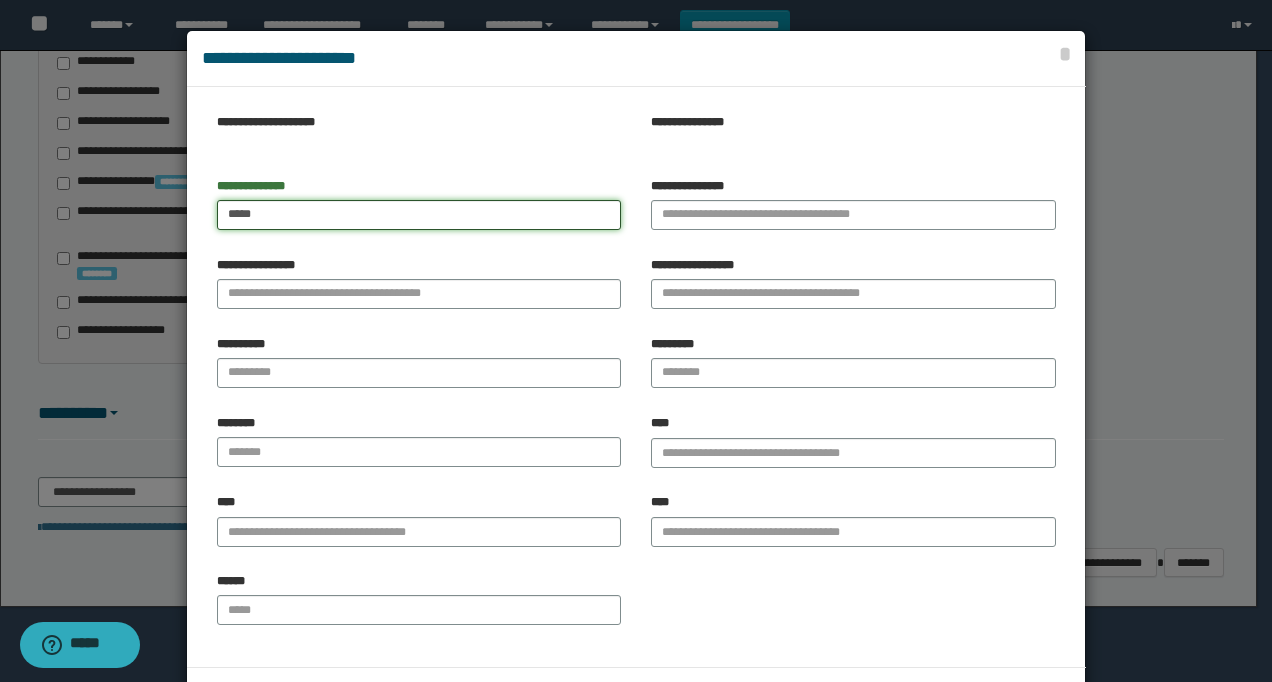 type on "*****" 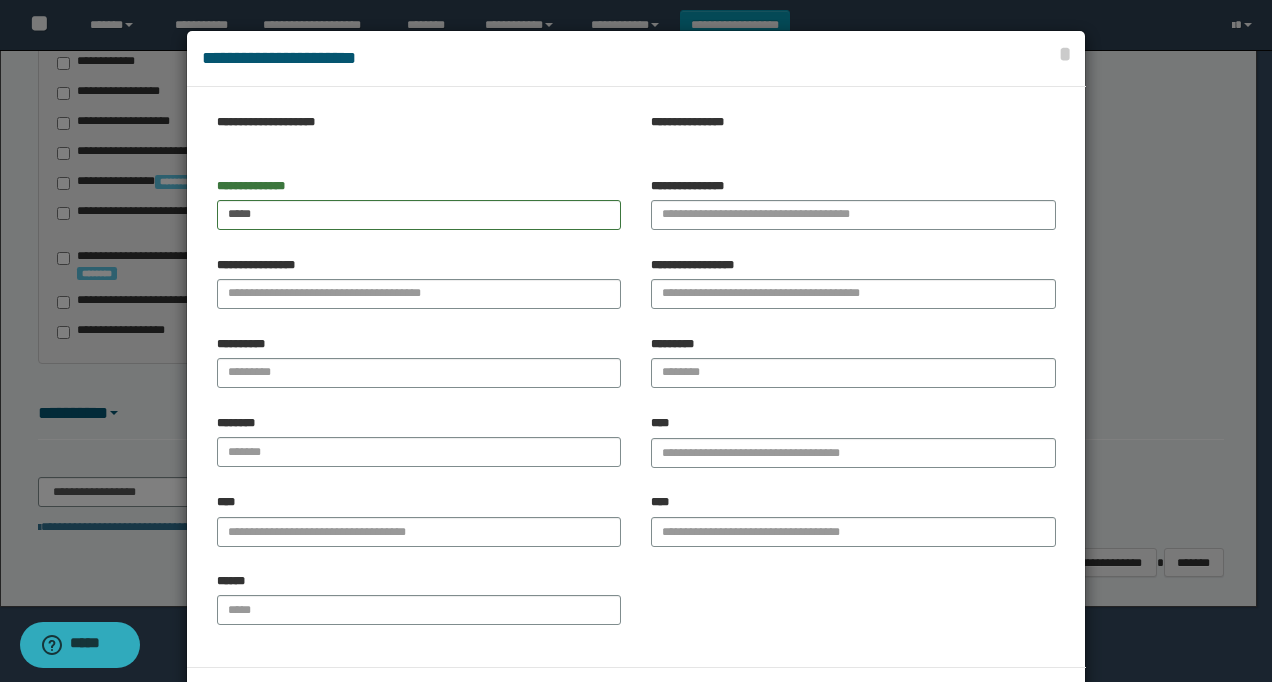 click on "**********" at bounding box center [419, 290] 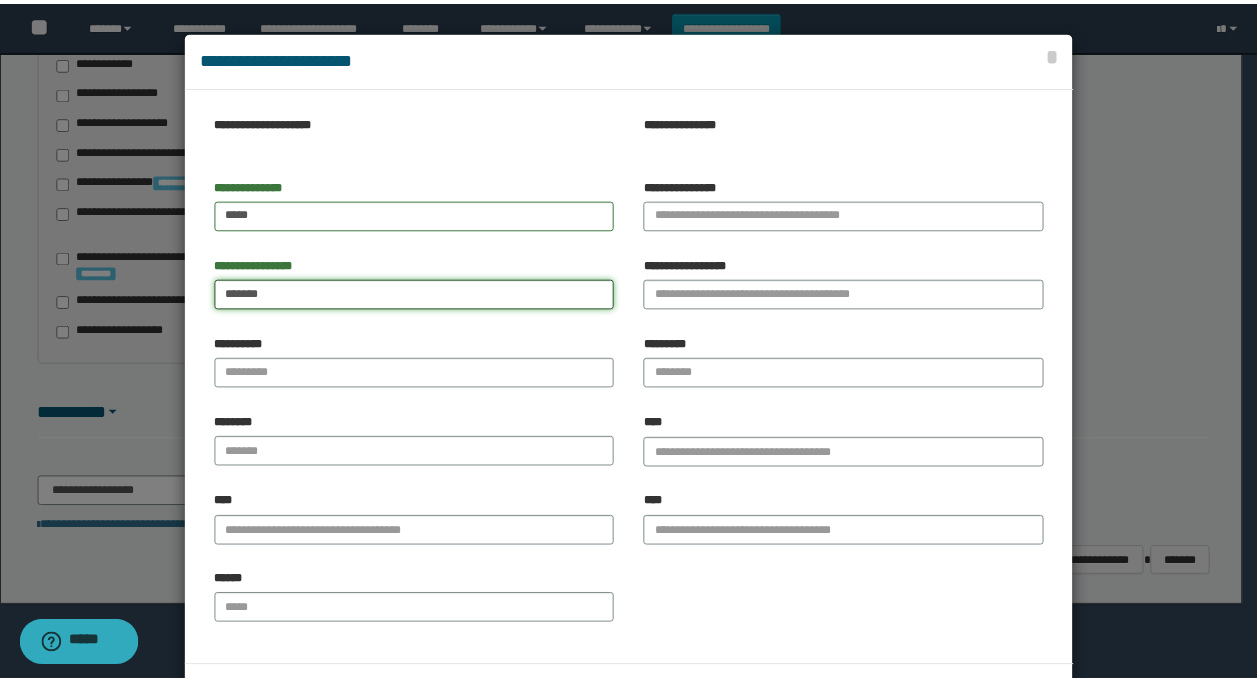 scroll, scrollTop: 76, scrollLeft: 0, axis: vertical 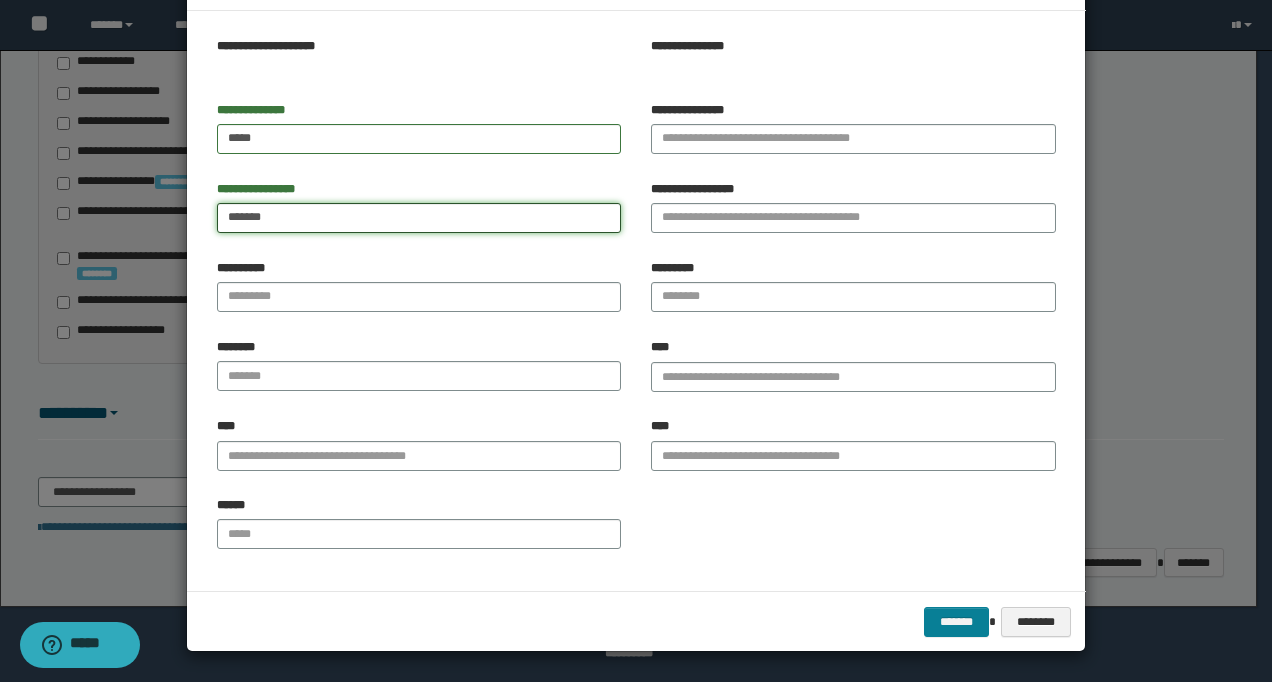 type on "*******" 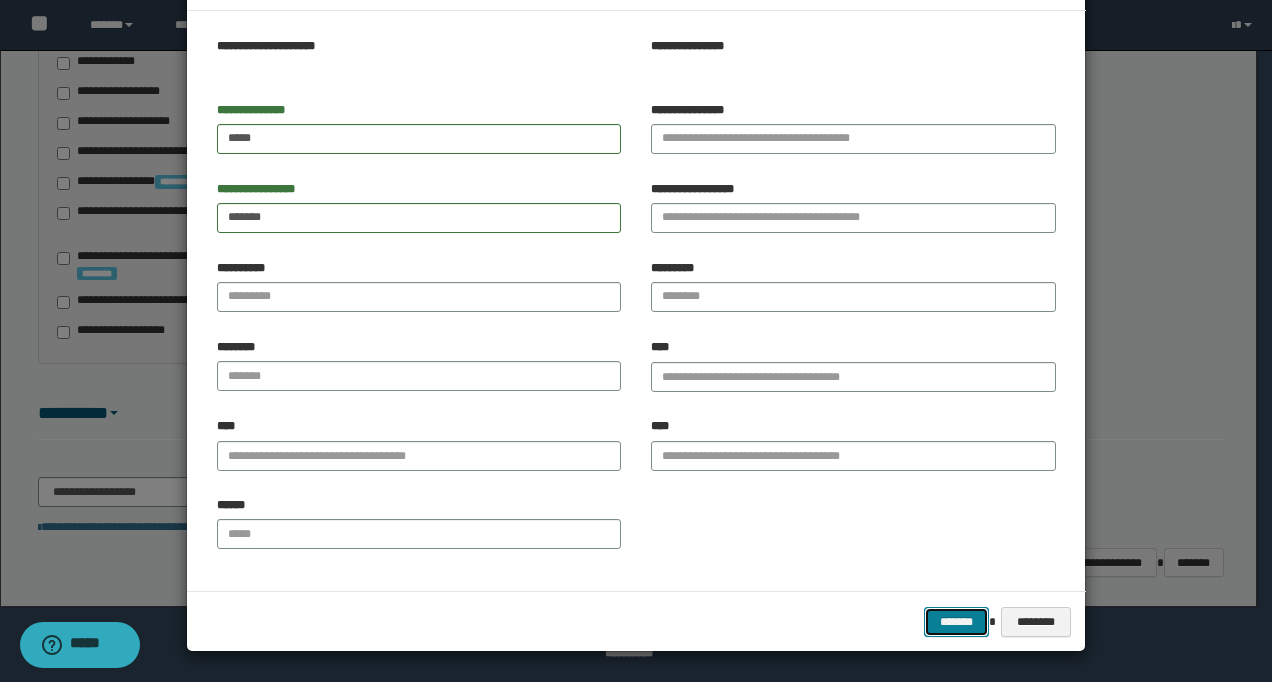 click on "*******" at bounding box center (956, 621) 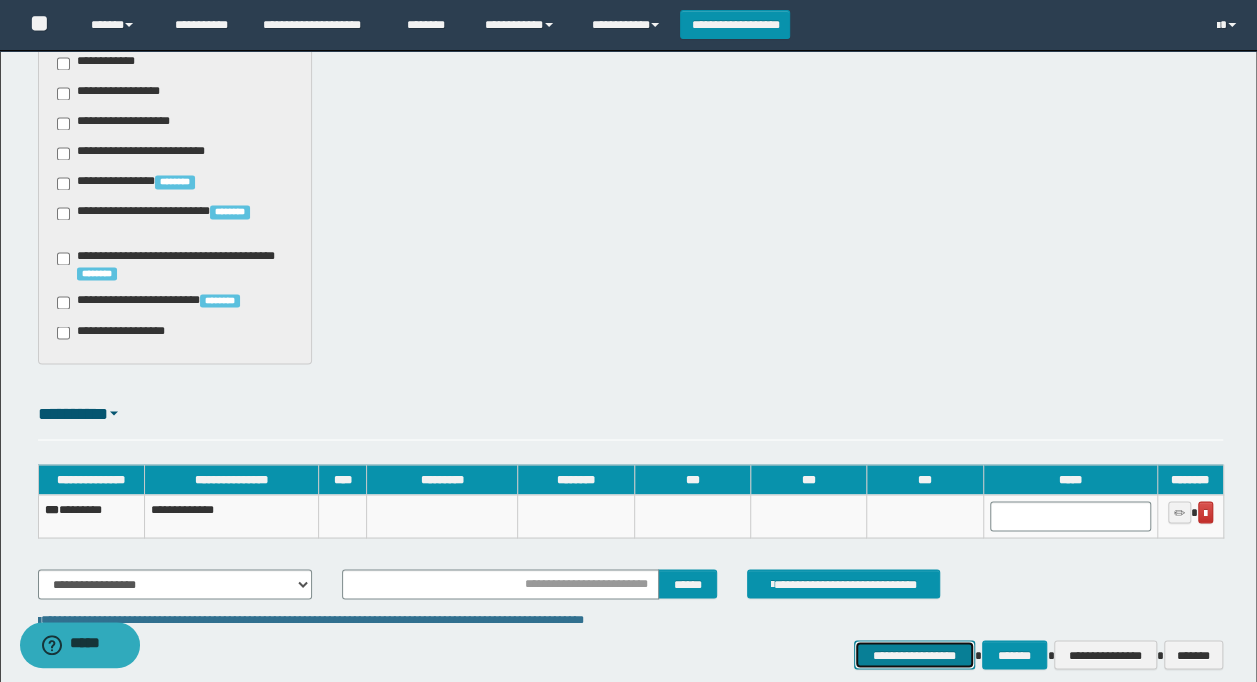 click on "**********" at bounding box center [914, 654] 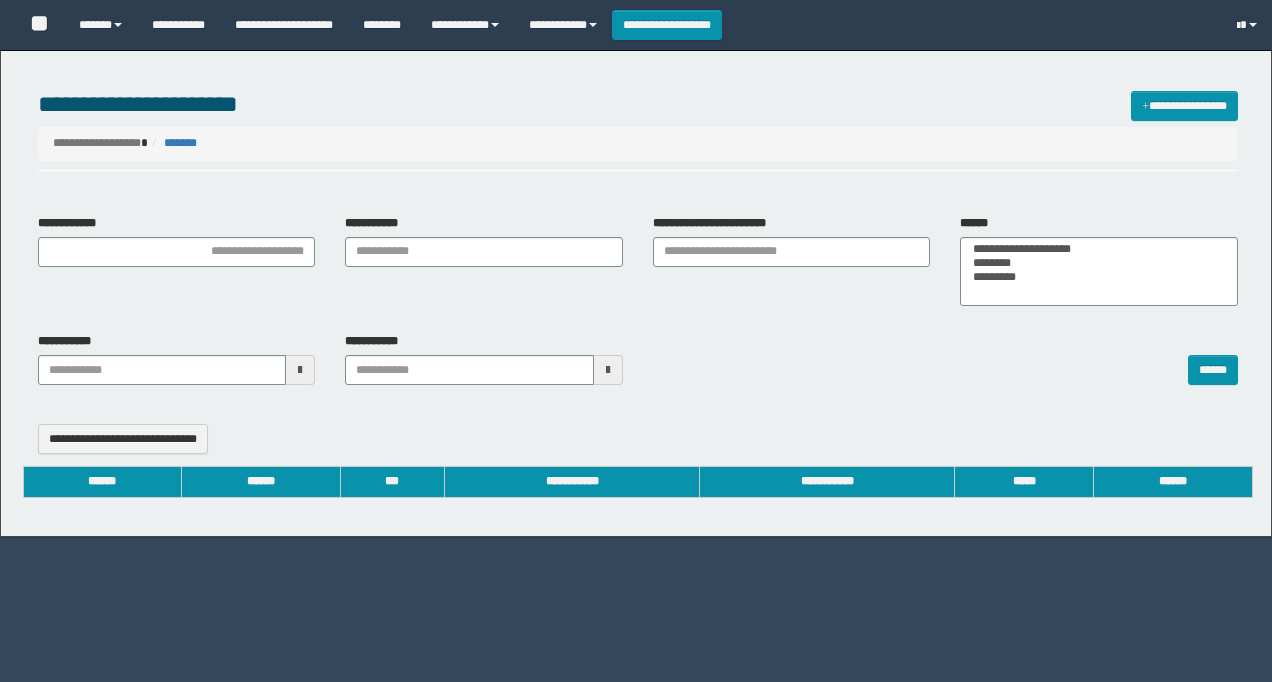 select 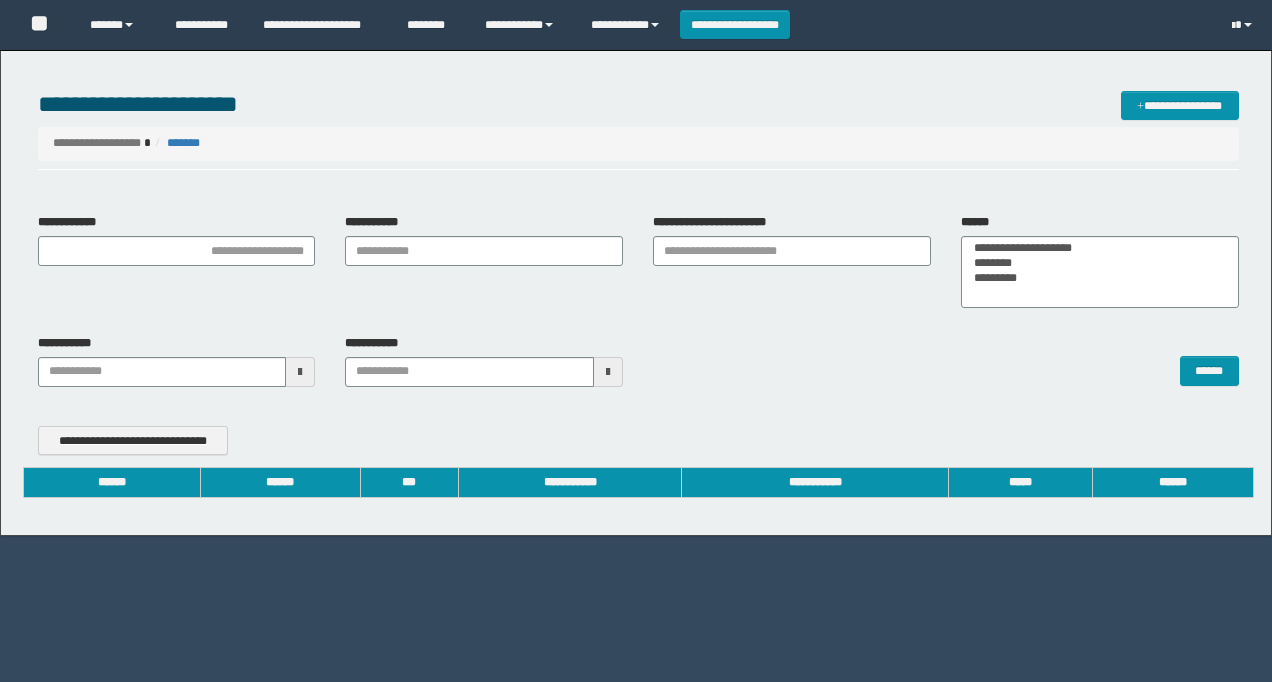 scroll, scrollTop: 0, scrollLeft: 0, axis: both 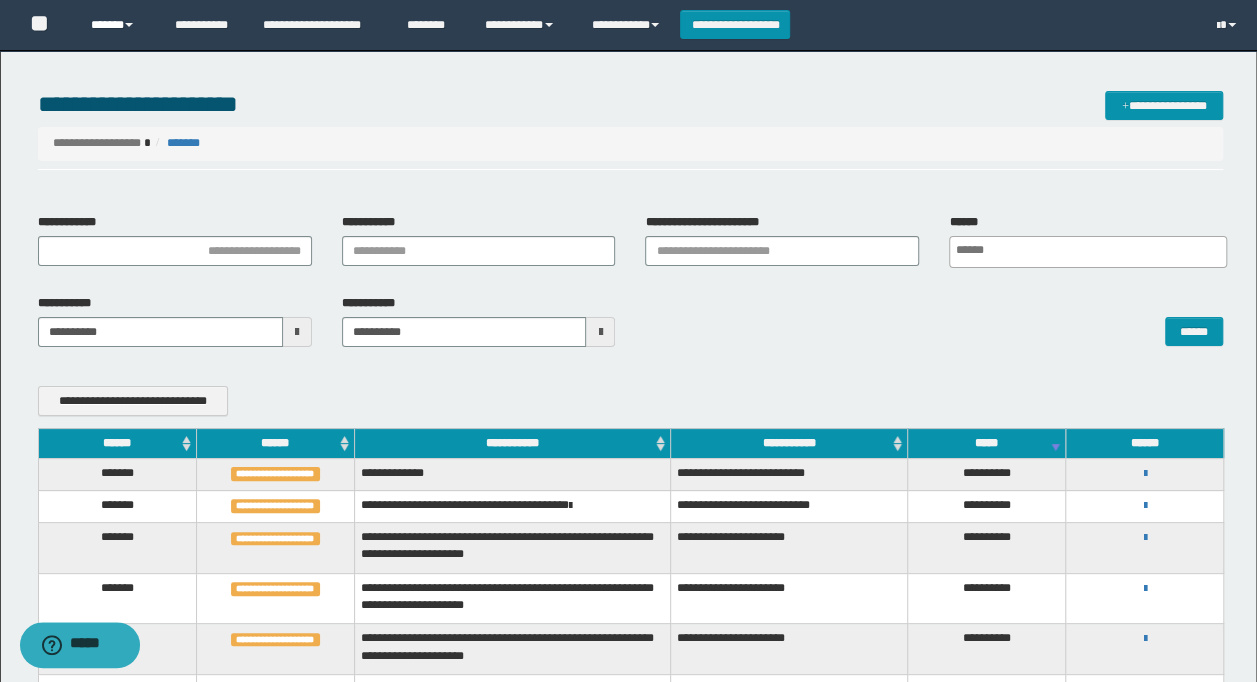 click on "******" at bounding box center [117, 25] 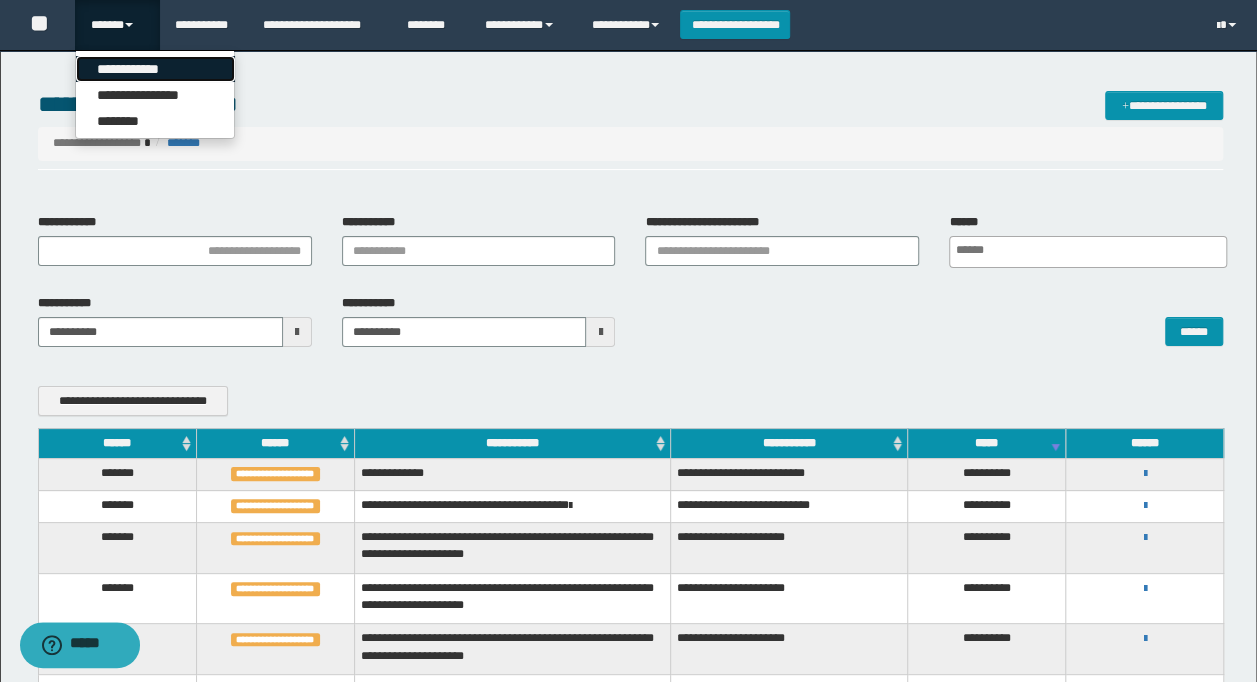 click on "**********" at bounding box center (155, 69) 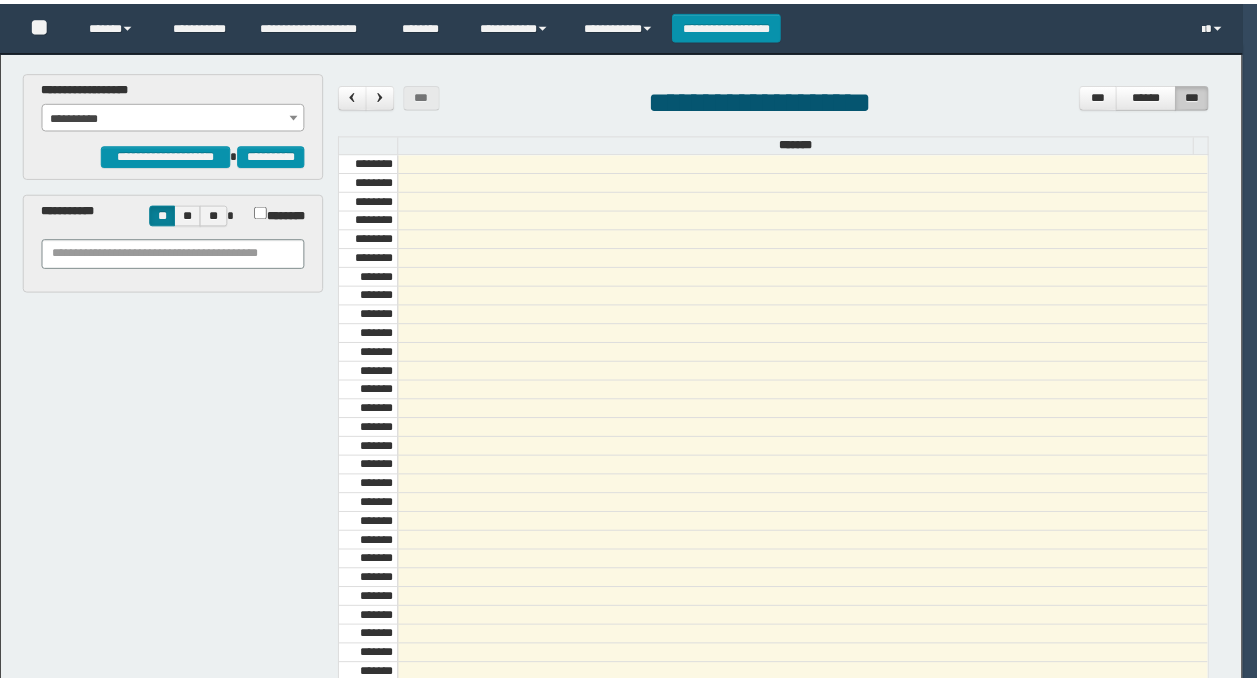 scroll, scrollTop: 0, scrollLeft: 0, axis: both 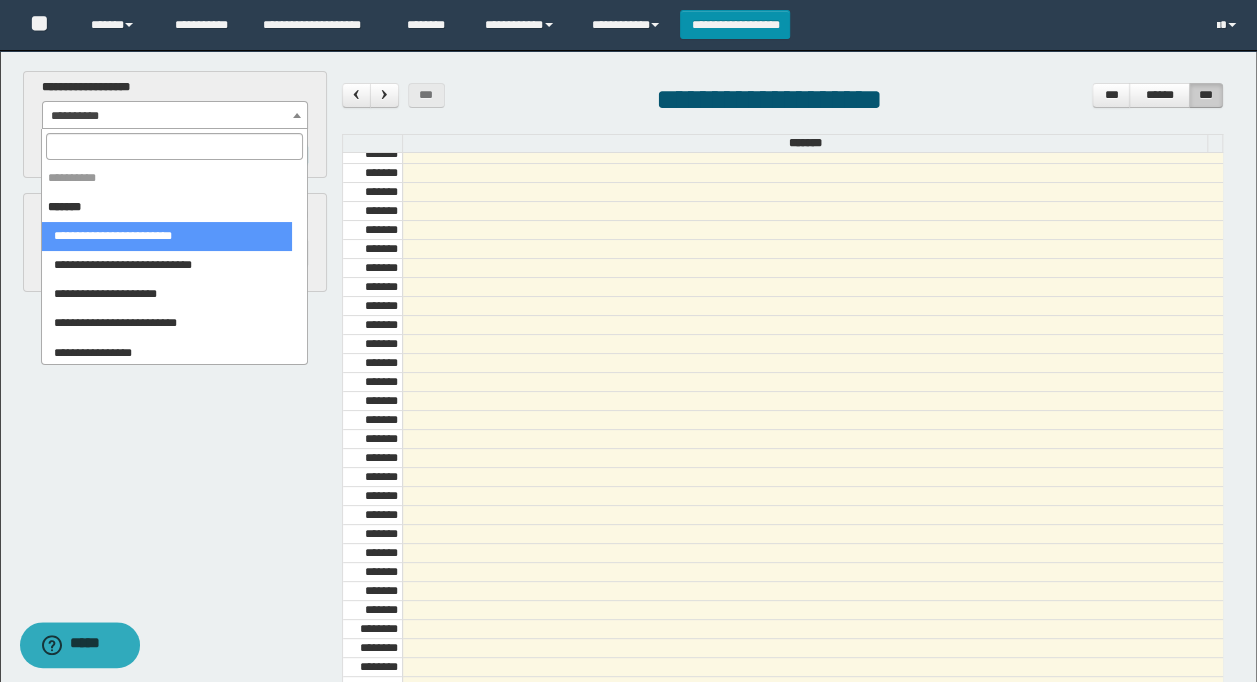 click on "**********" at bounding box center [175, 116] 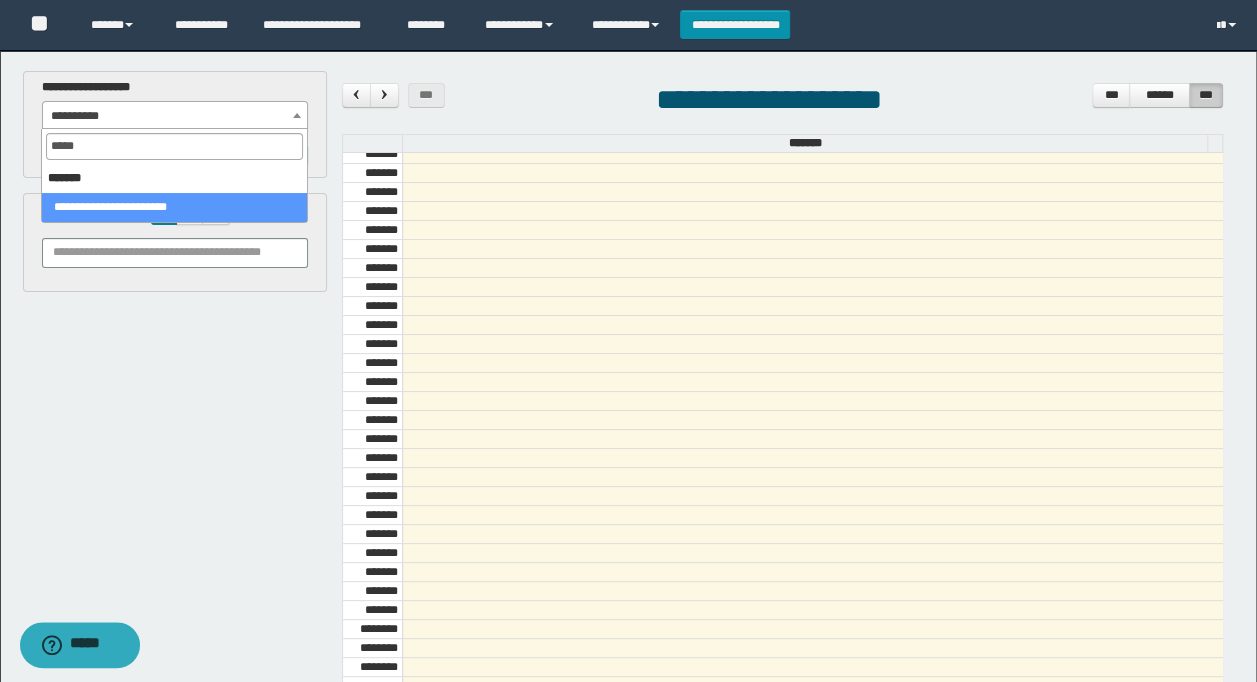 type on "*****" 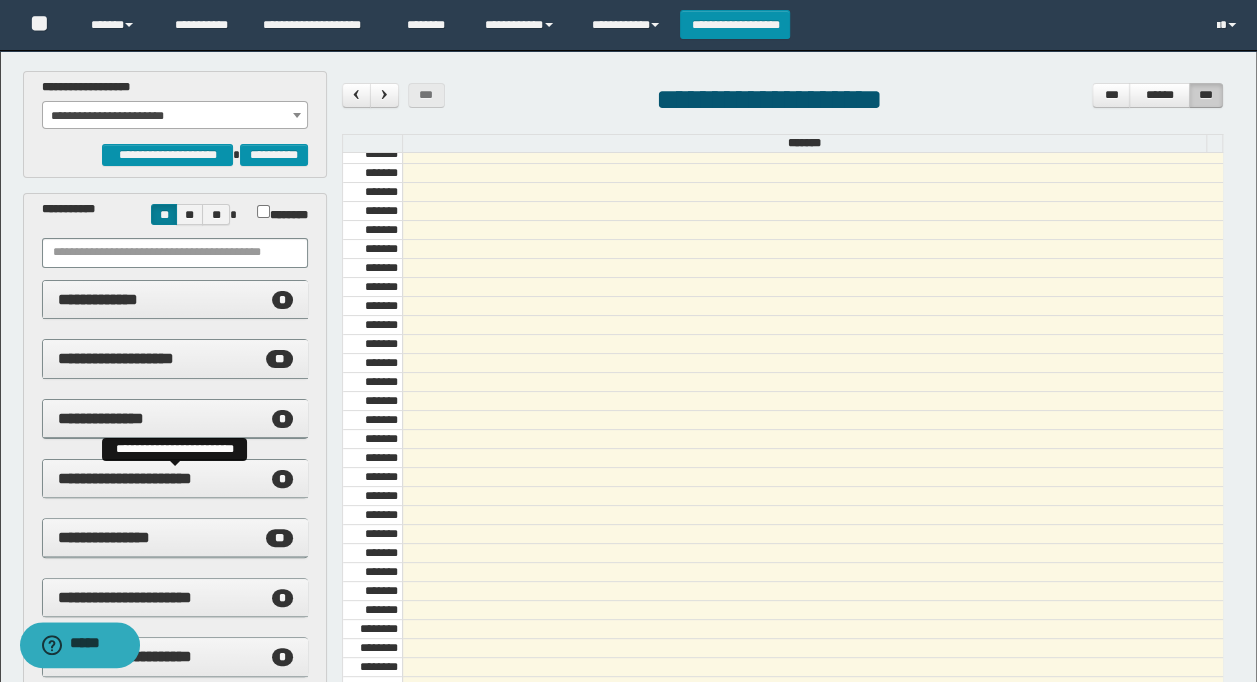 click on "**********" at bounding box center (125, 478) 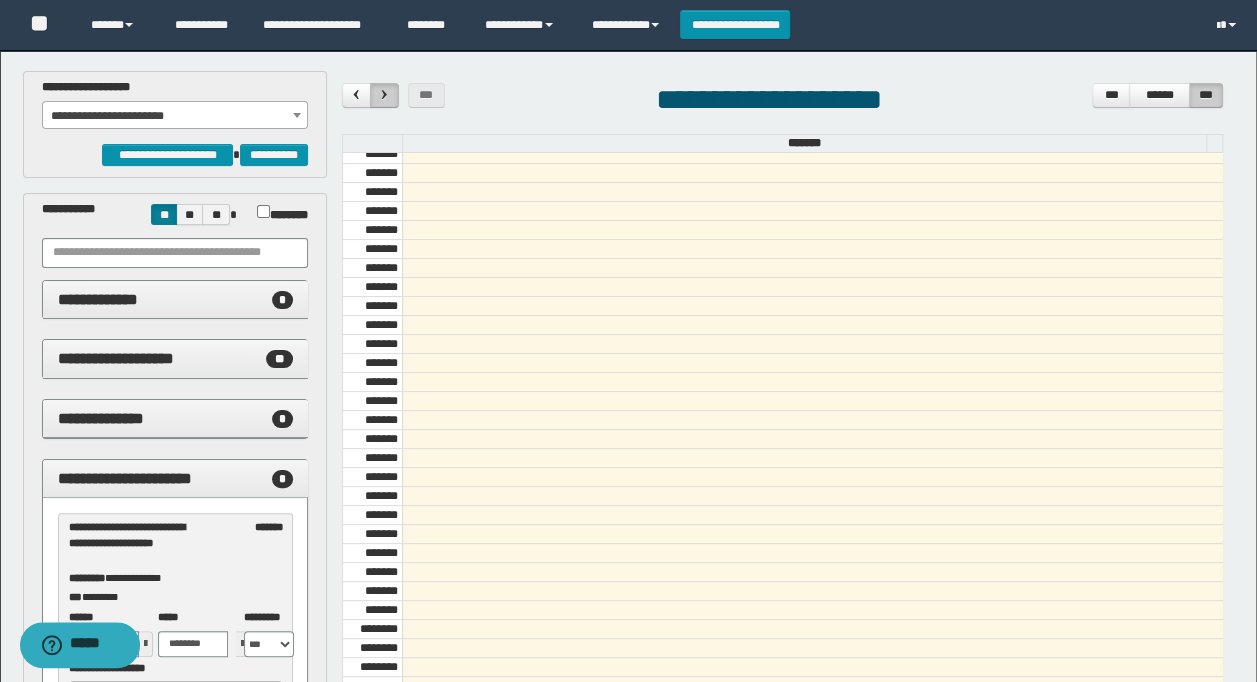 click at bounding box center (384, 94) 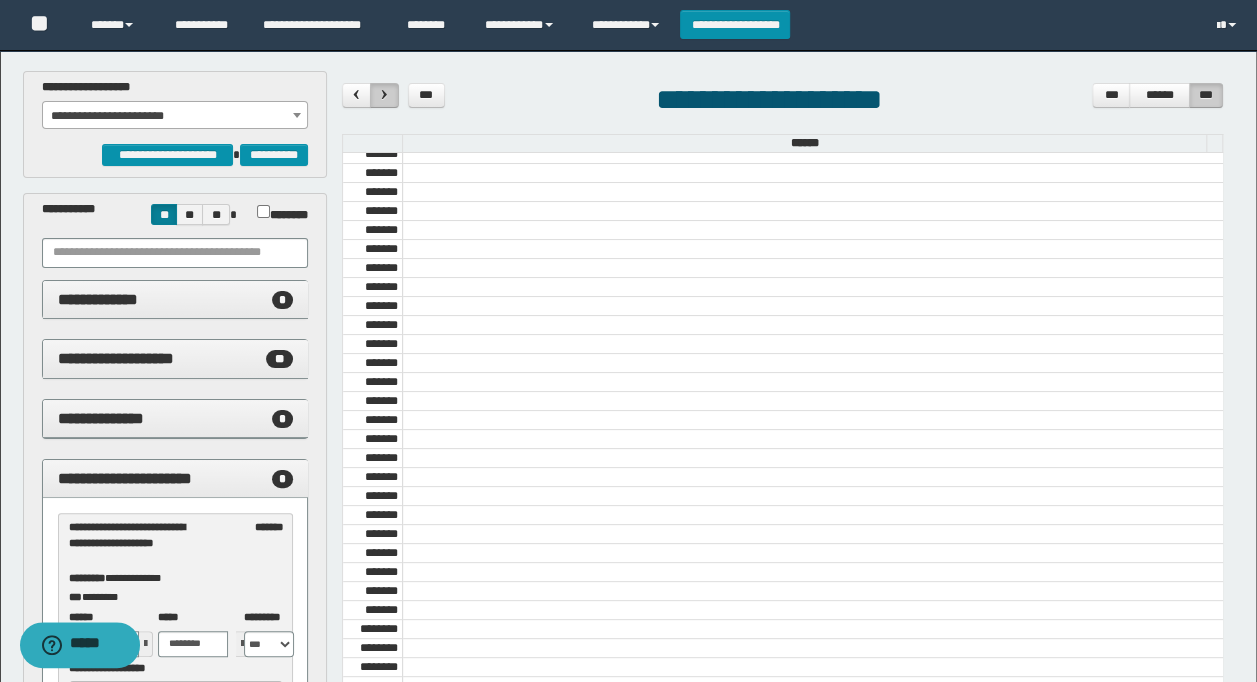 click at bounding box center (384, 94) 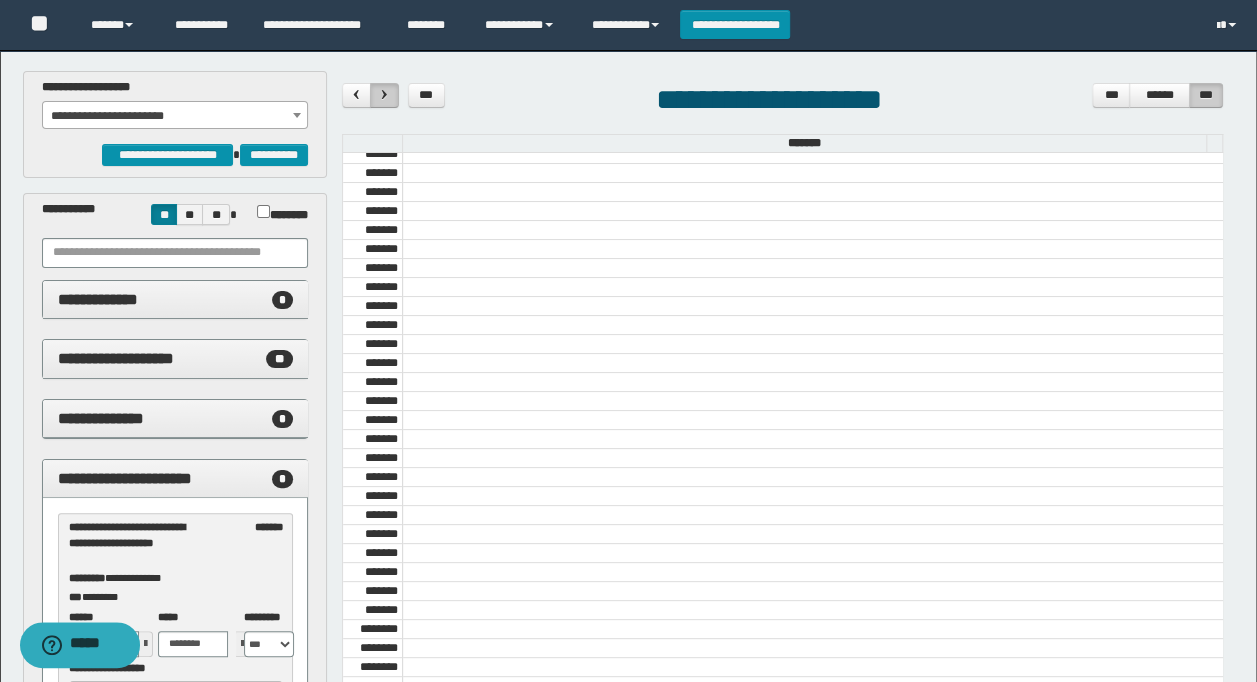 click at bounding box center [384, 94] 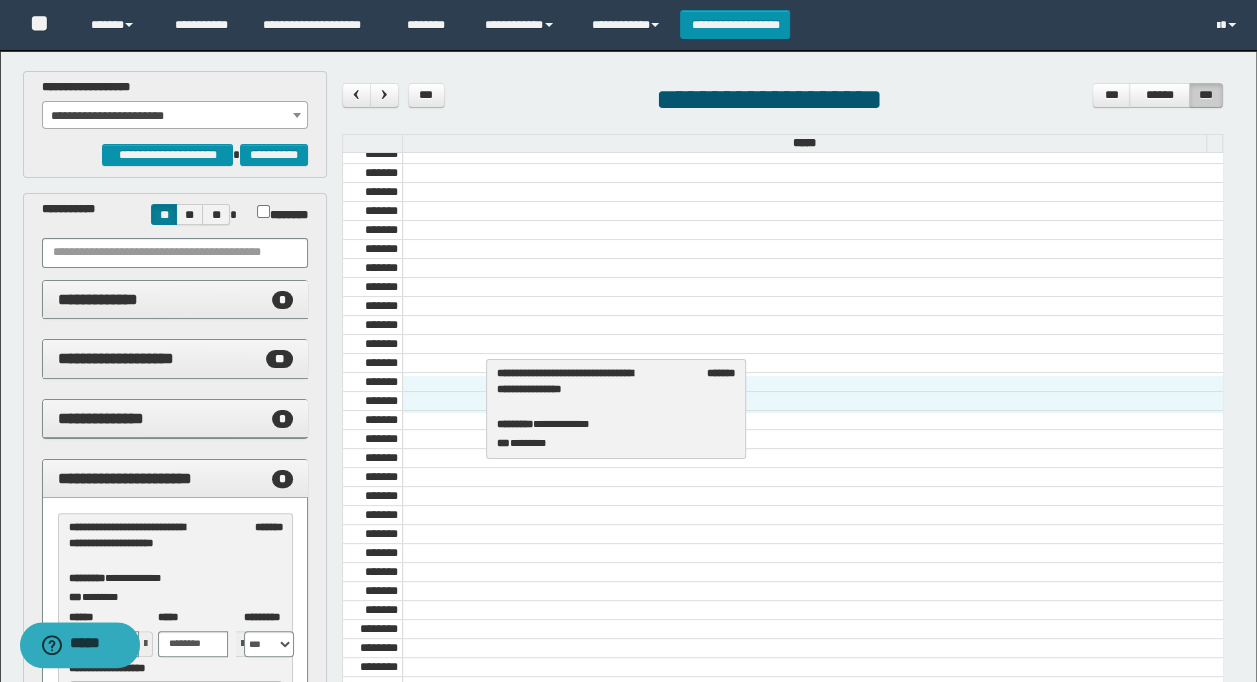 drag, startPoint x: 209, startPoint y: 531, endPoint x: 638, endPoint y: 378, distance: 455.4668 